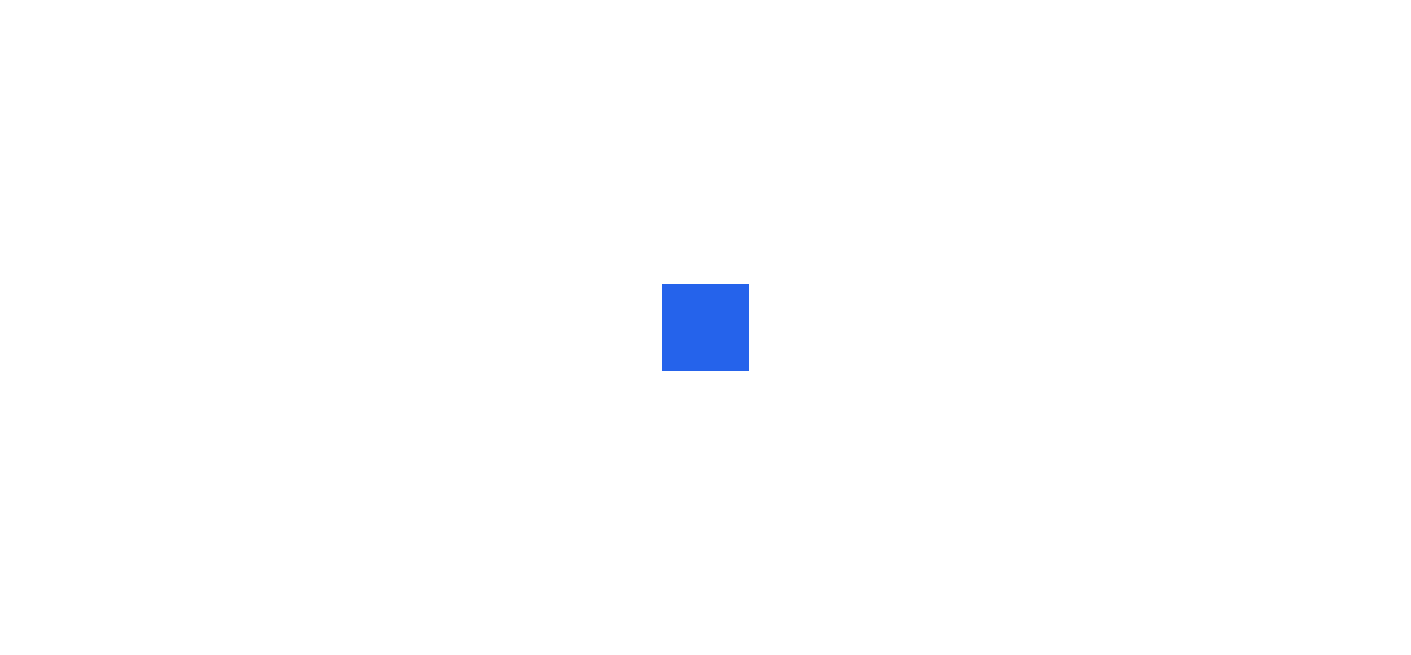 scroll, scrollTop: 0, scrollLeft: 0, axis: both 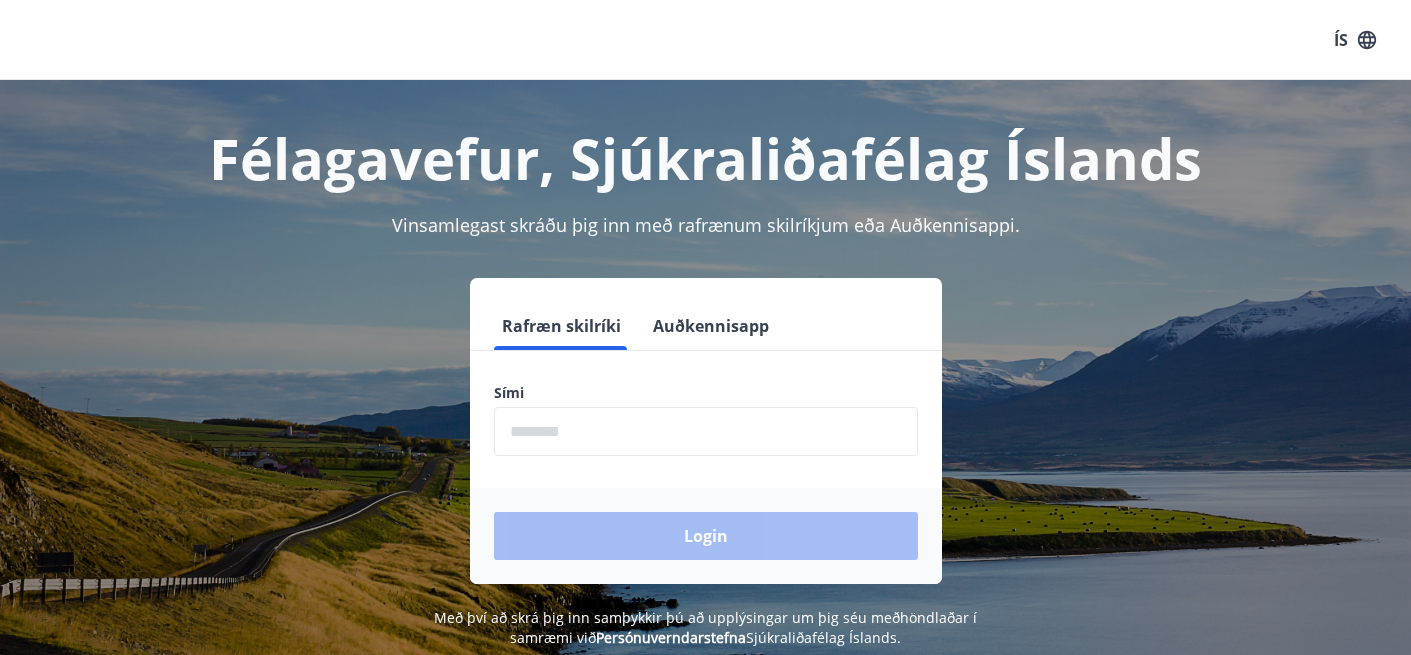 click at bounding box center [706, 431] 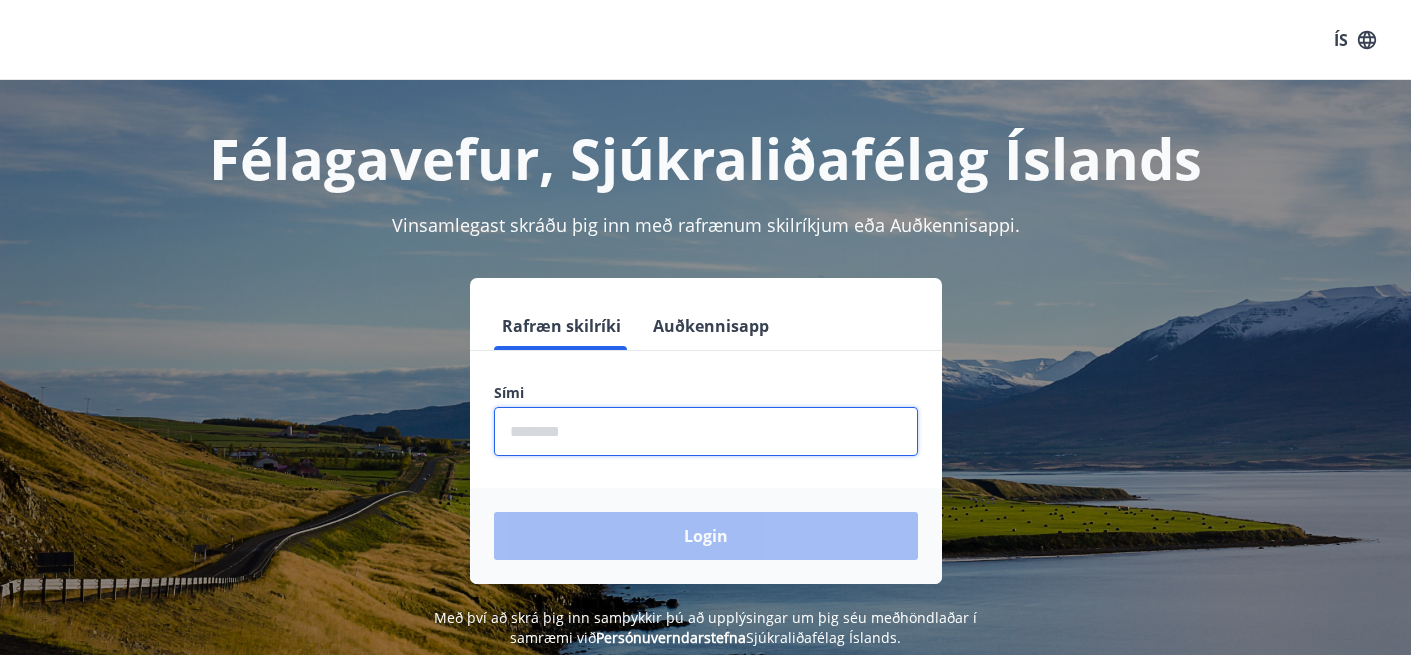 type on "********" 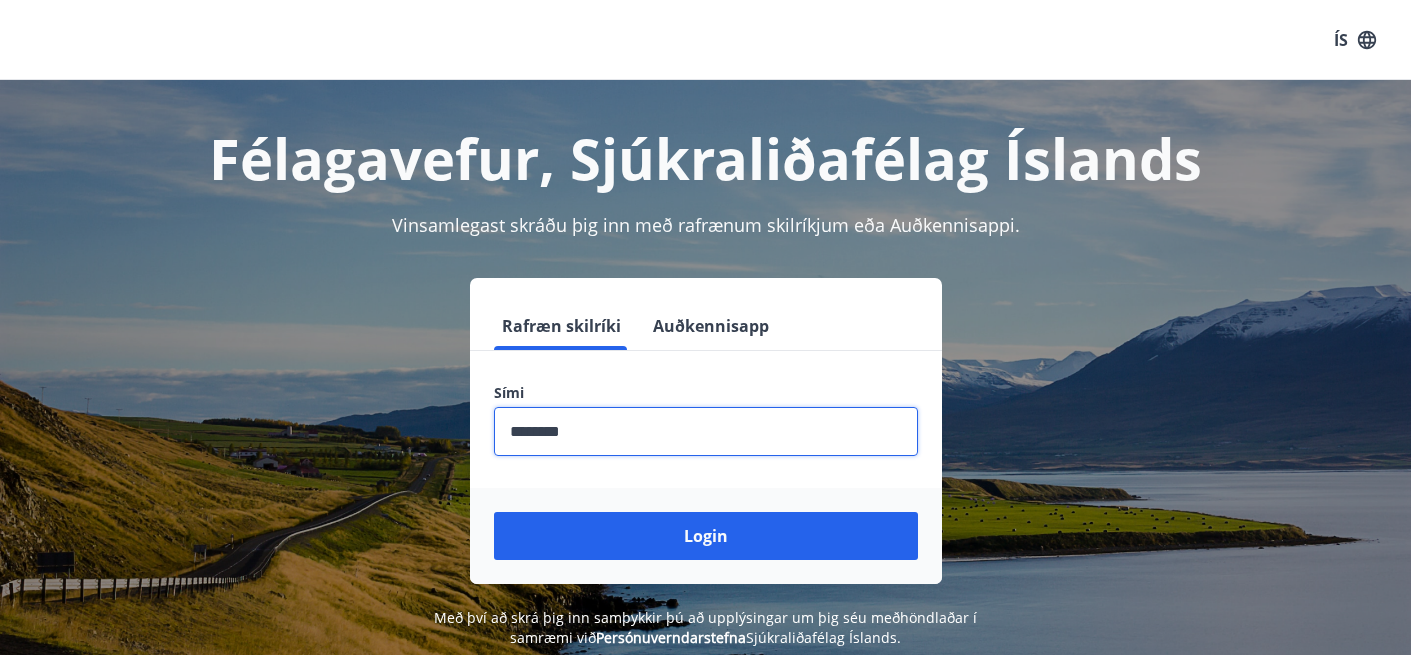 click on "Login" at bounding box center [706, 536] 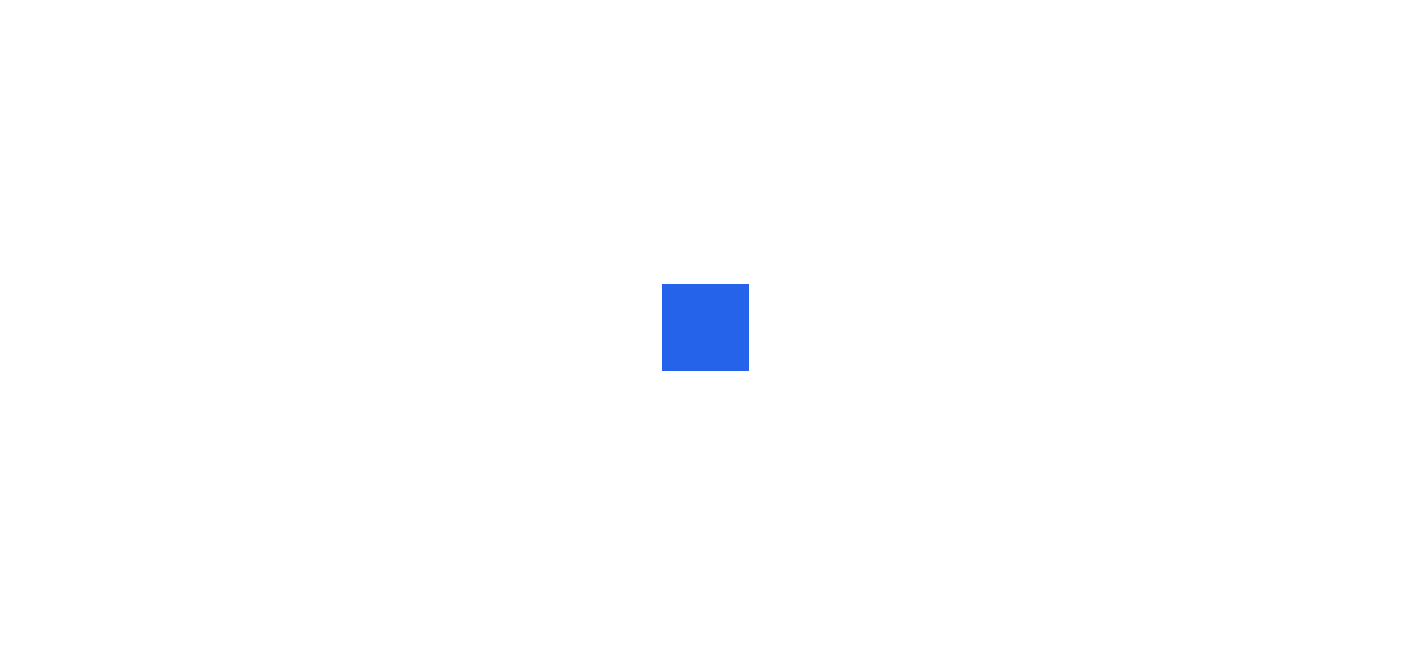 scroll, scrollTop: 0, scrollLeft: 0, axis: both 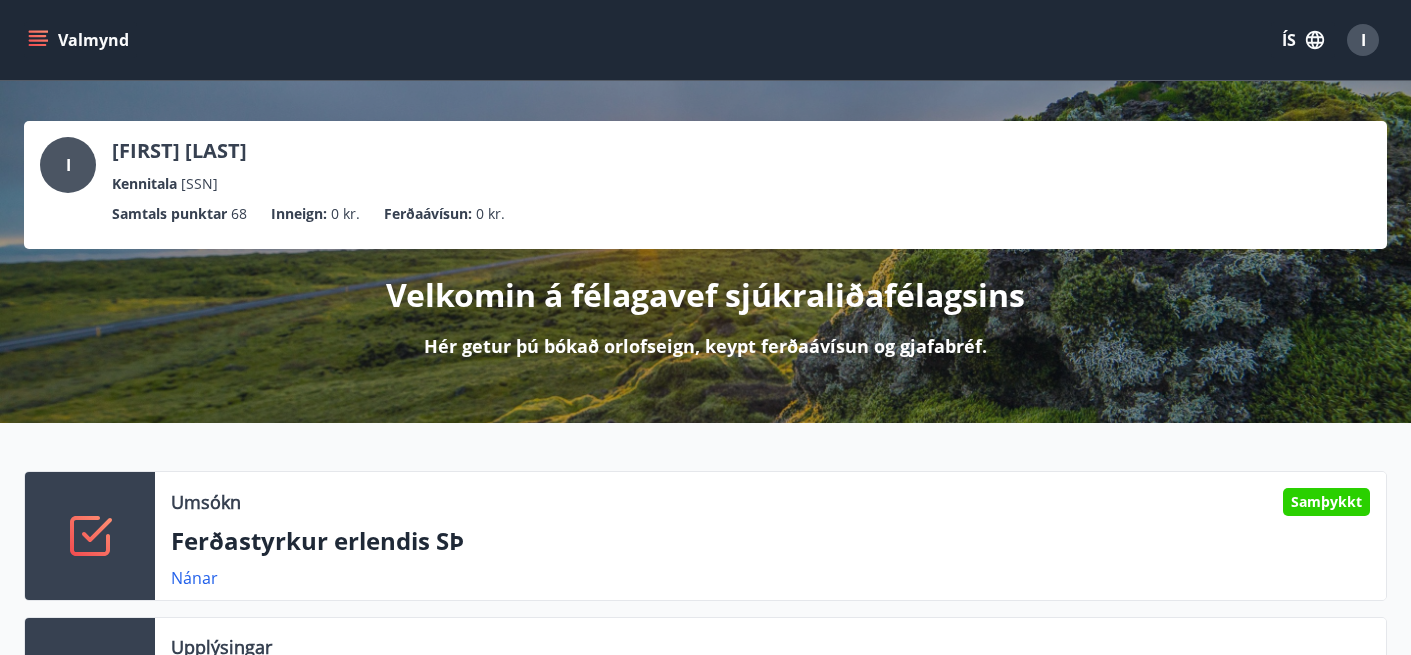 click 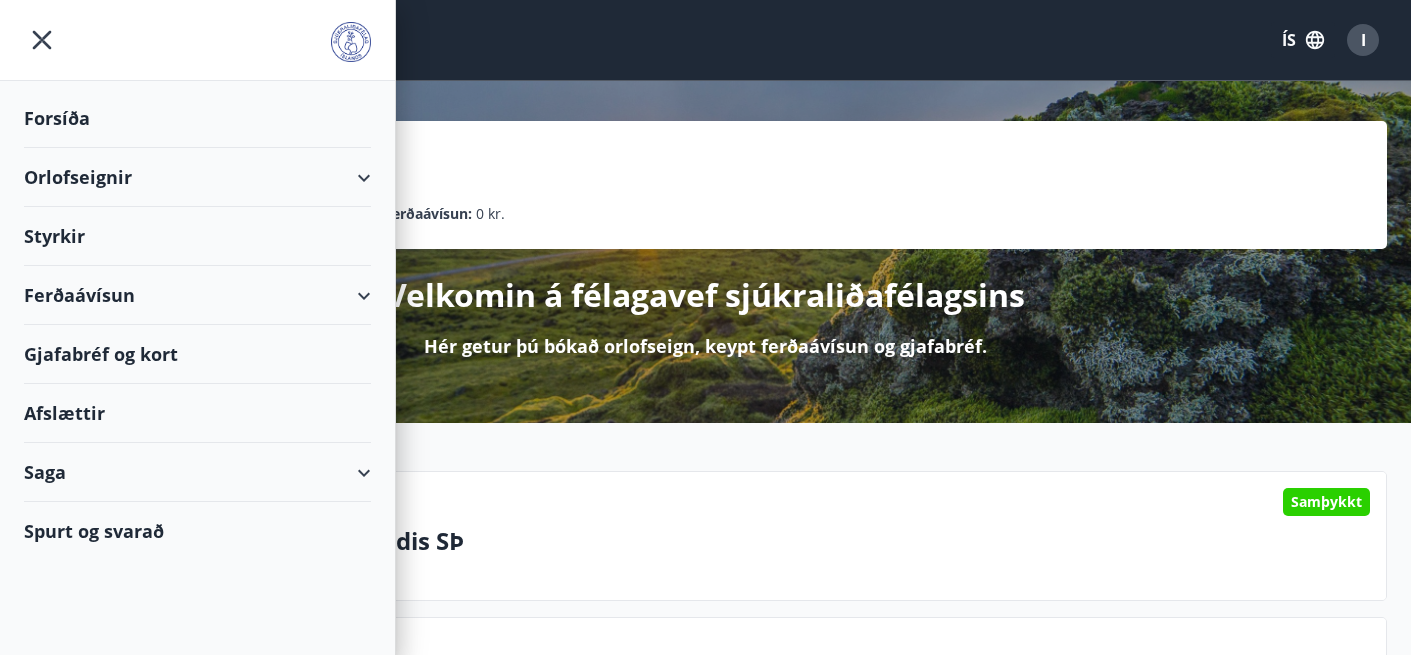 click on "Orlofseignir" at bounding box center [197, 177] 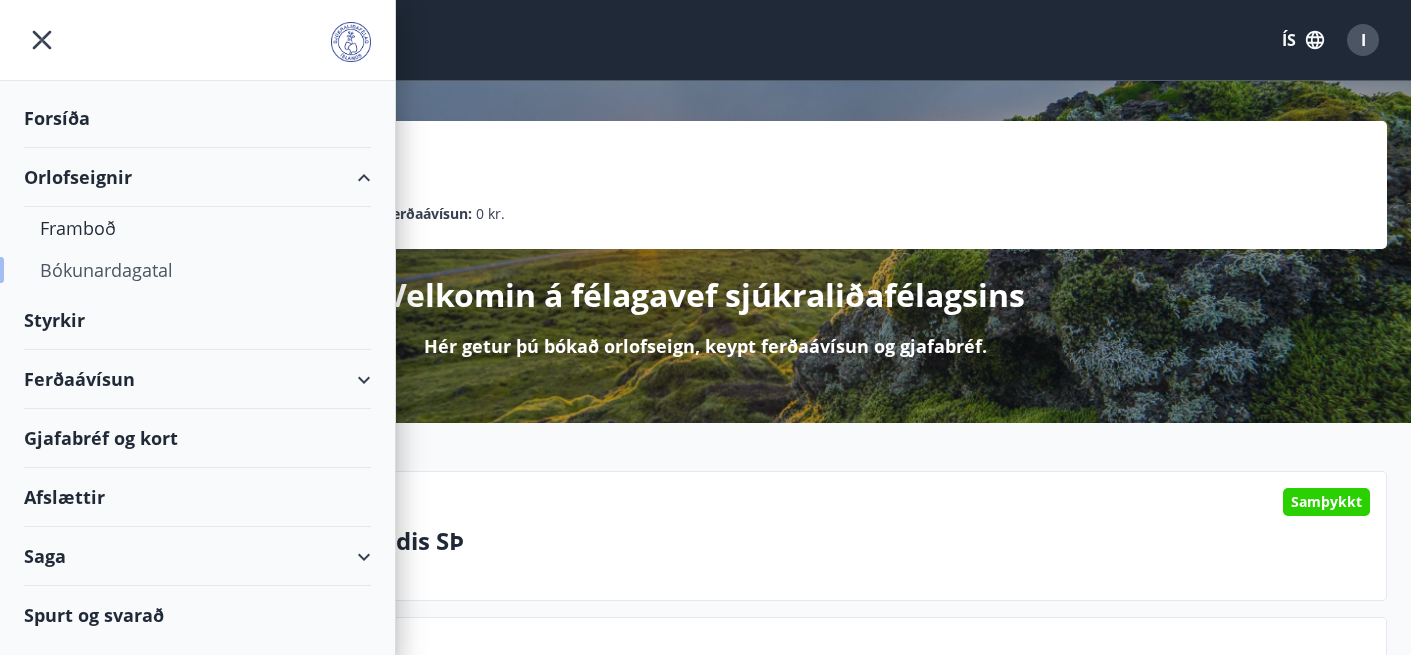 click on "Bókunardagatal" at bounding box center [197, 270] 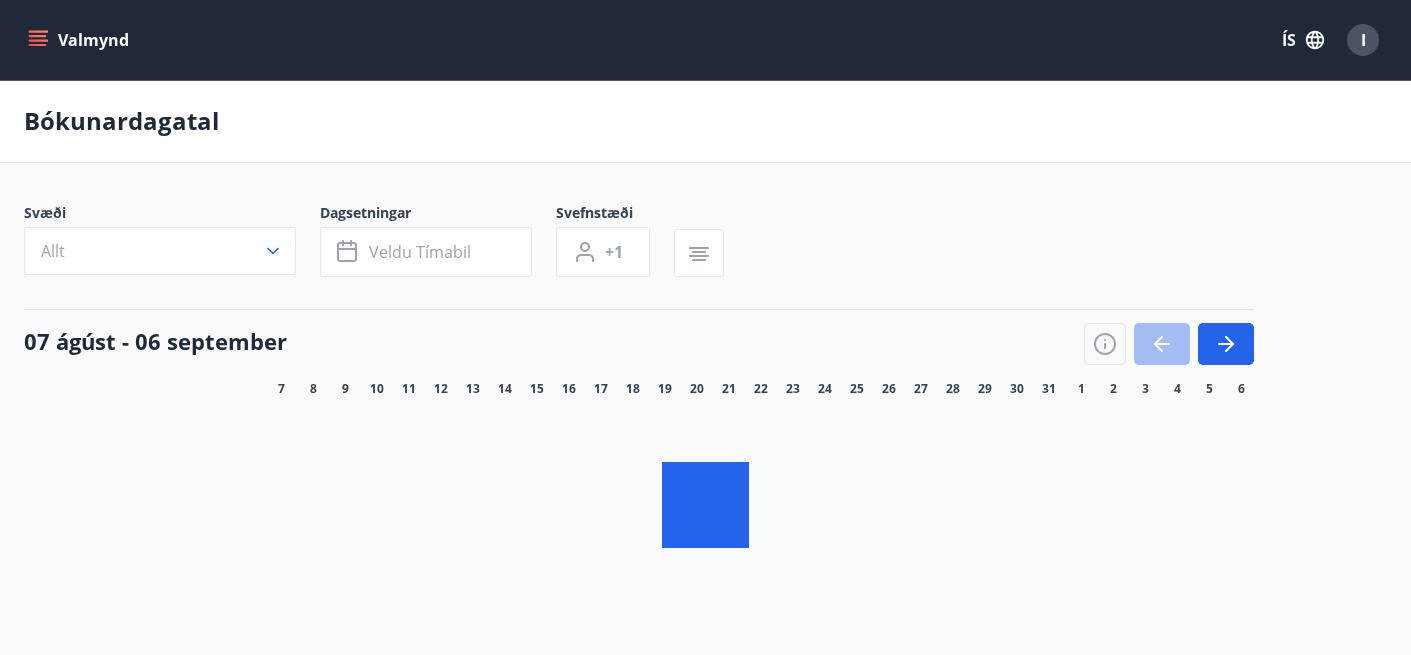 click on "Svæði Allt Dagsetningar Veldu tímabil Svefnstæði +1 07 [MONTH] - 06 [MONTH] 7 8 9 10 11 12 13 14 15 16 17 18 19 20 21 22 23 24 25 26 27 28 29 30 31 1 2 3 4 5 6" at bounding box center (705, 404) 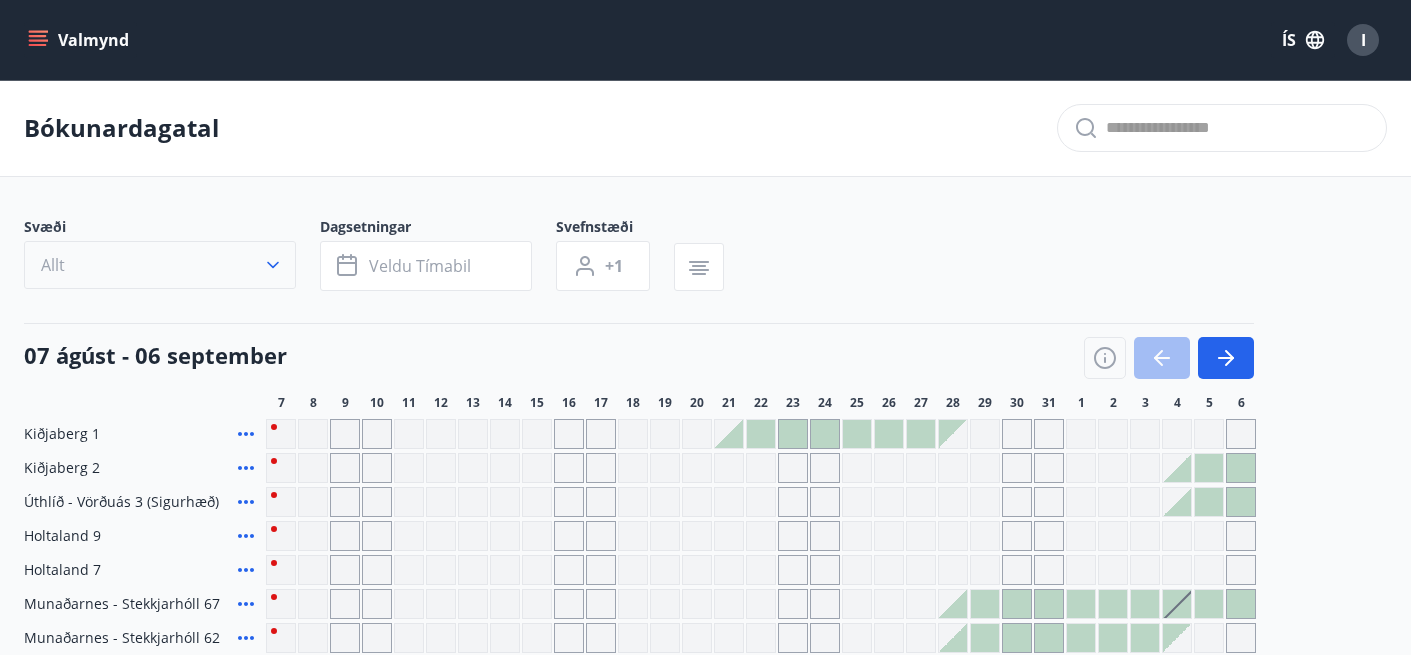 click 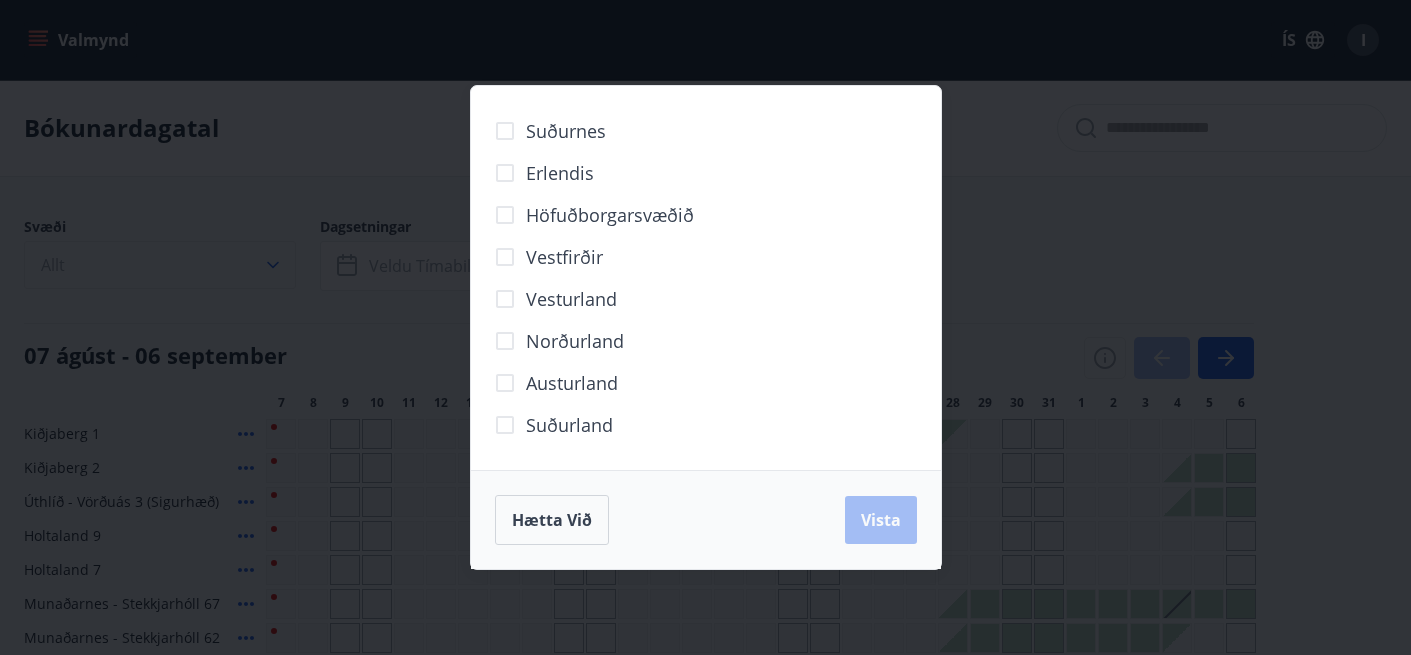 scroll, scrollTop: 31, scrollLeft: 0, axis: vertical 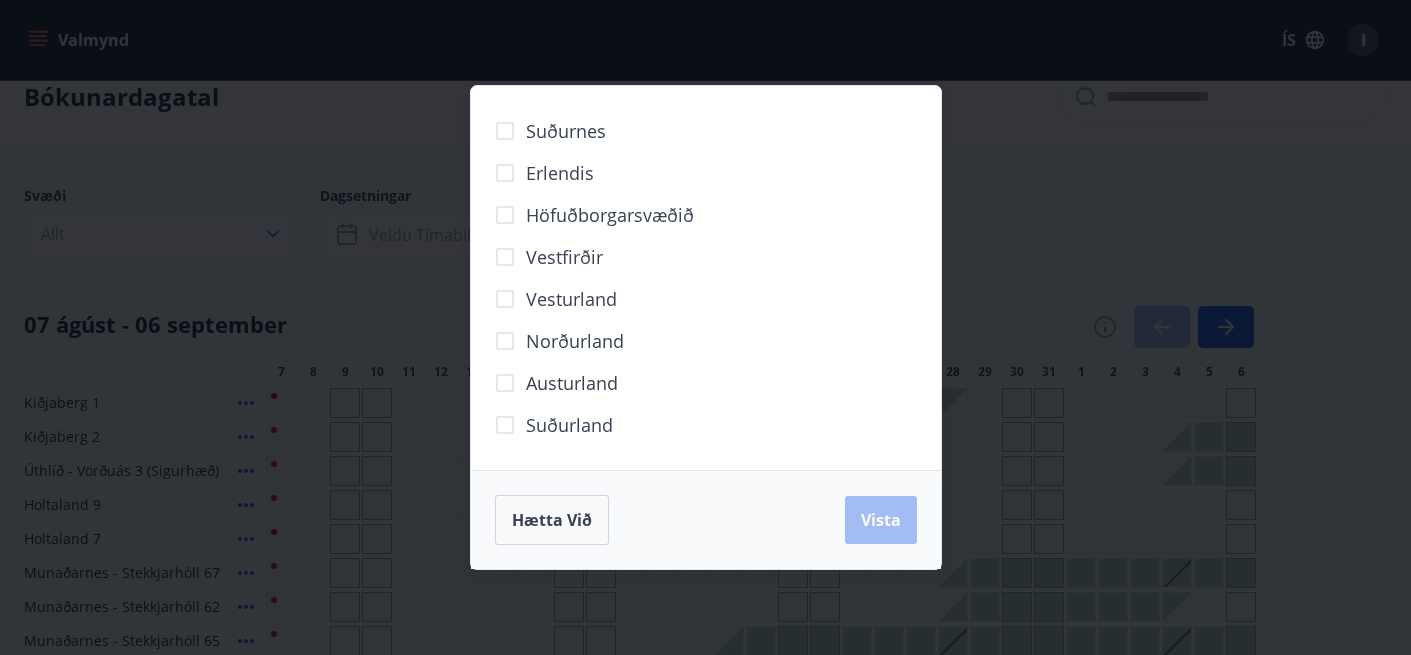 click on "Suðurnes Erlendis Höfuðborgarsvæðið Vestfirðir Vesturland Norðurland Austurland Suðurland Hætta við Vista" at bounding box center [705, 327] 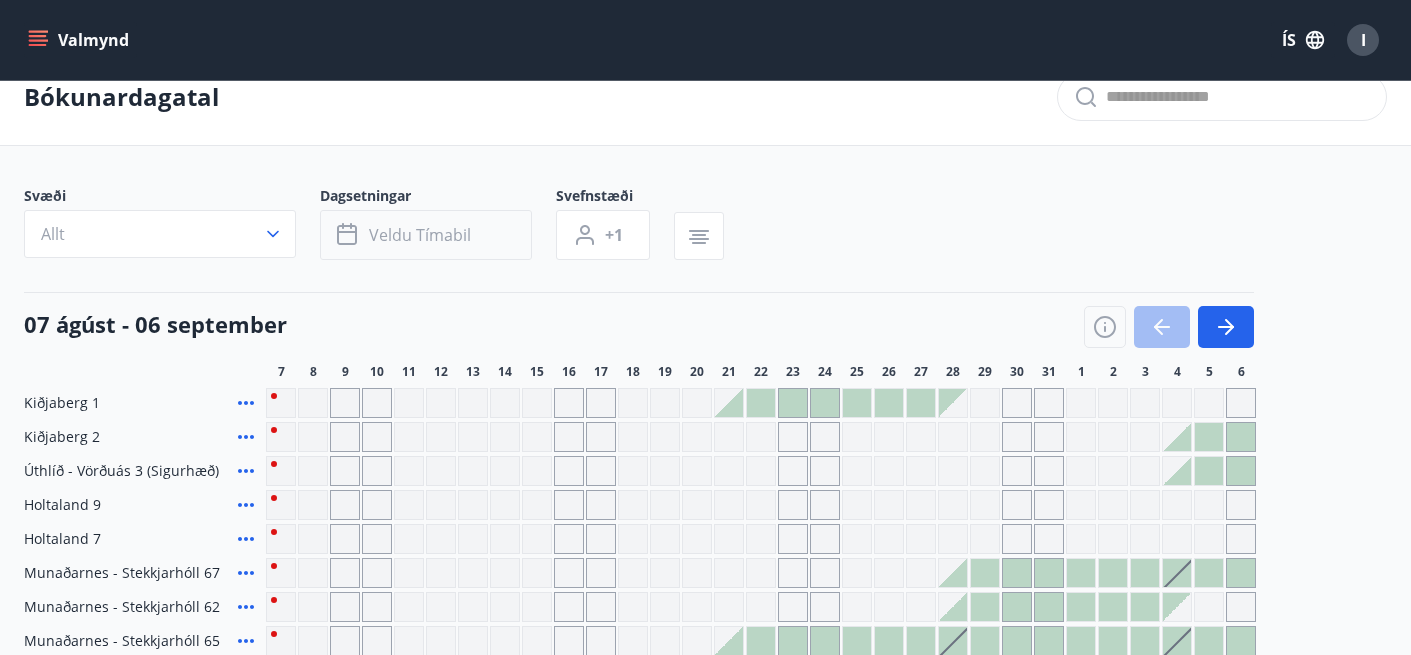 click on "Veldu tímabil" at bounding box center (420, 235) 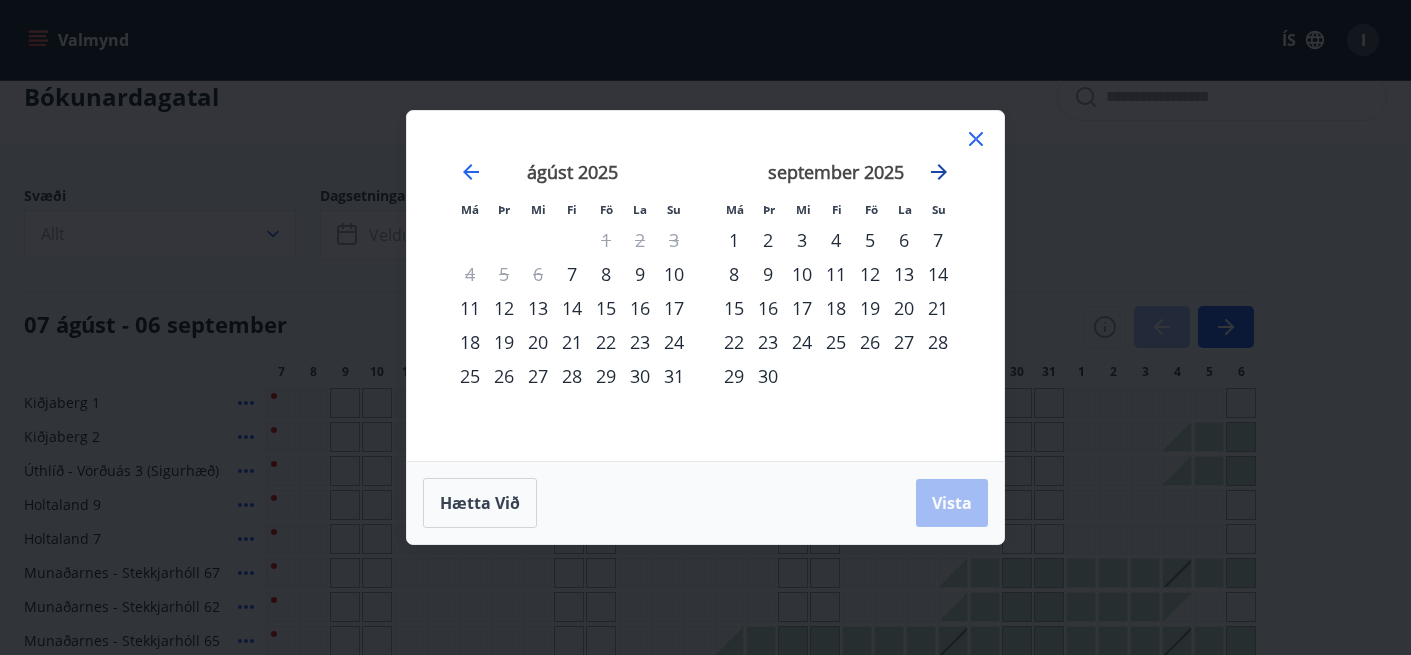 click 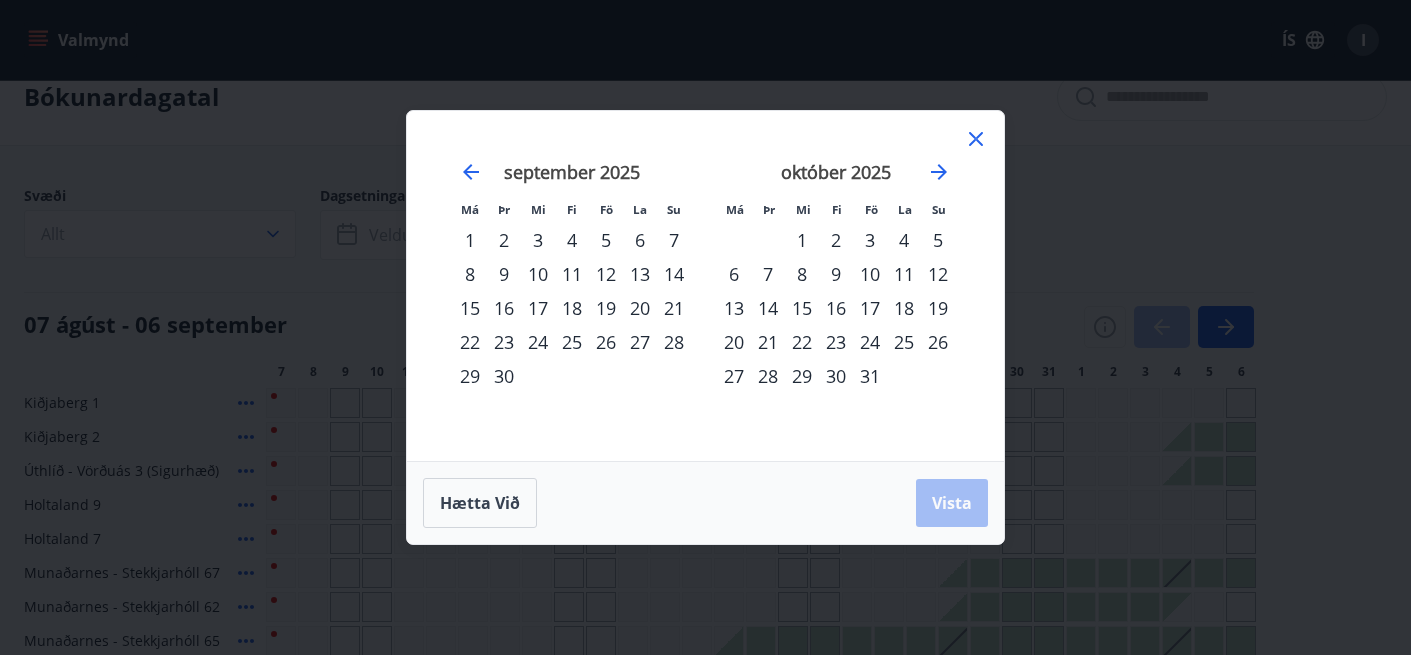 click on "17" at bounding box center [870, 308] 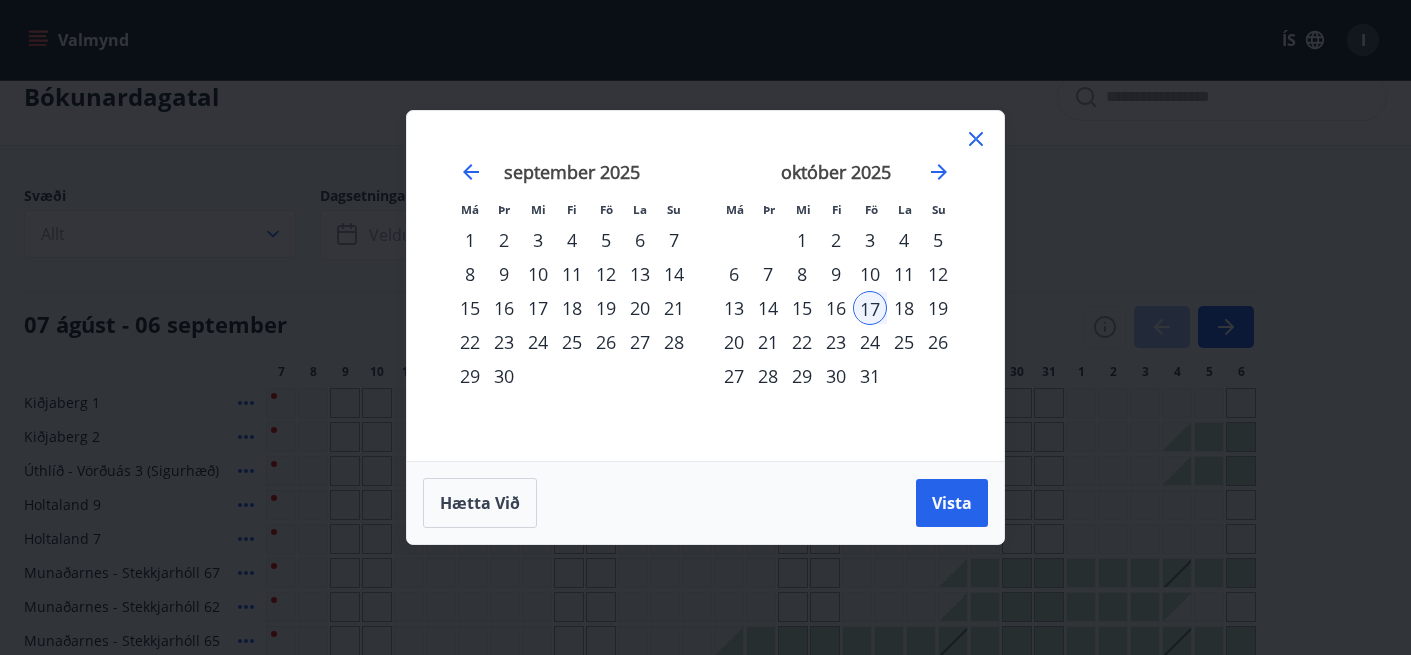 click on "20" at bounding box center (734, 342) 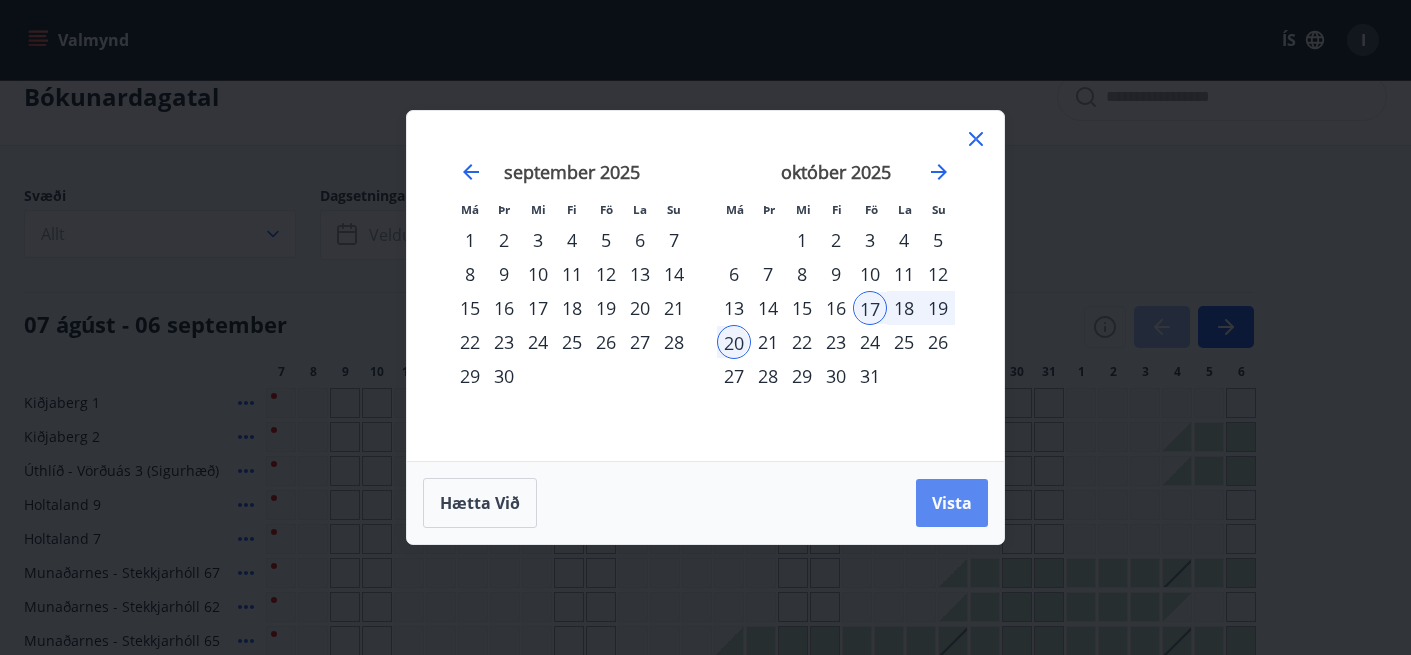 click on "Vista" at bounding box center (952, 503) 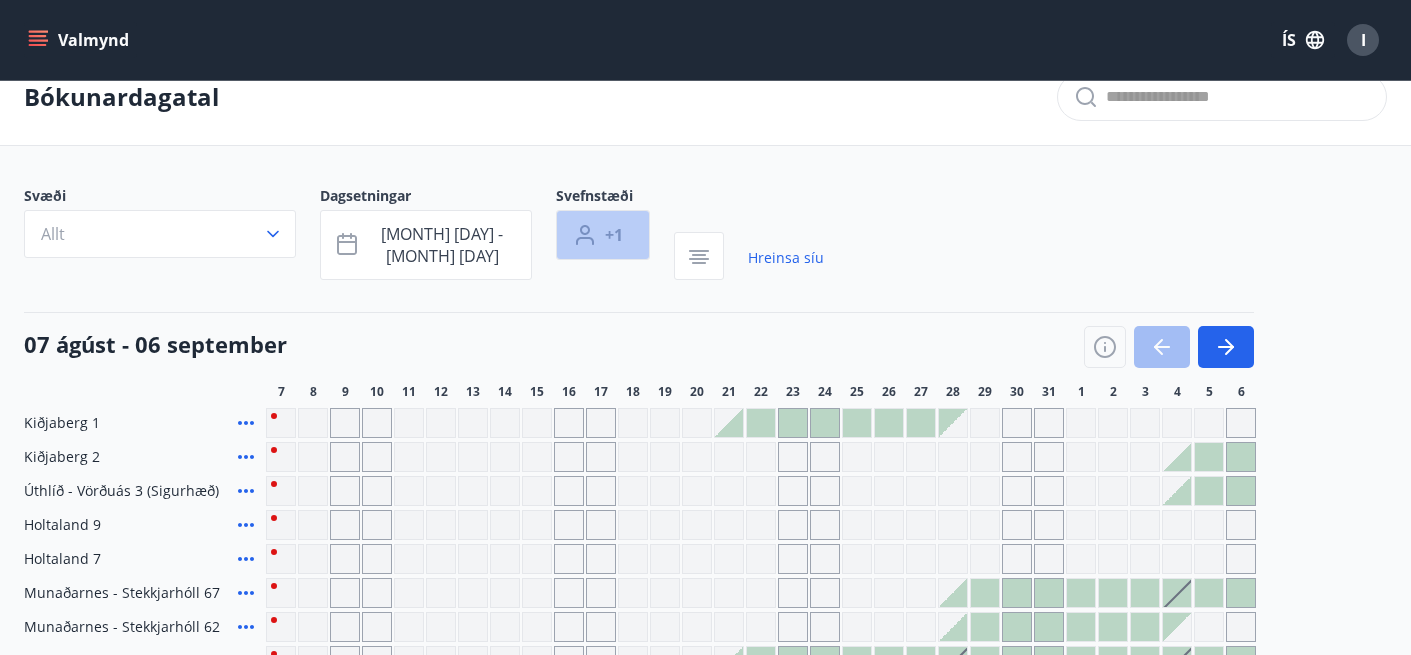 click on "+1" at bounding box center (614, 235) 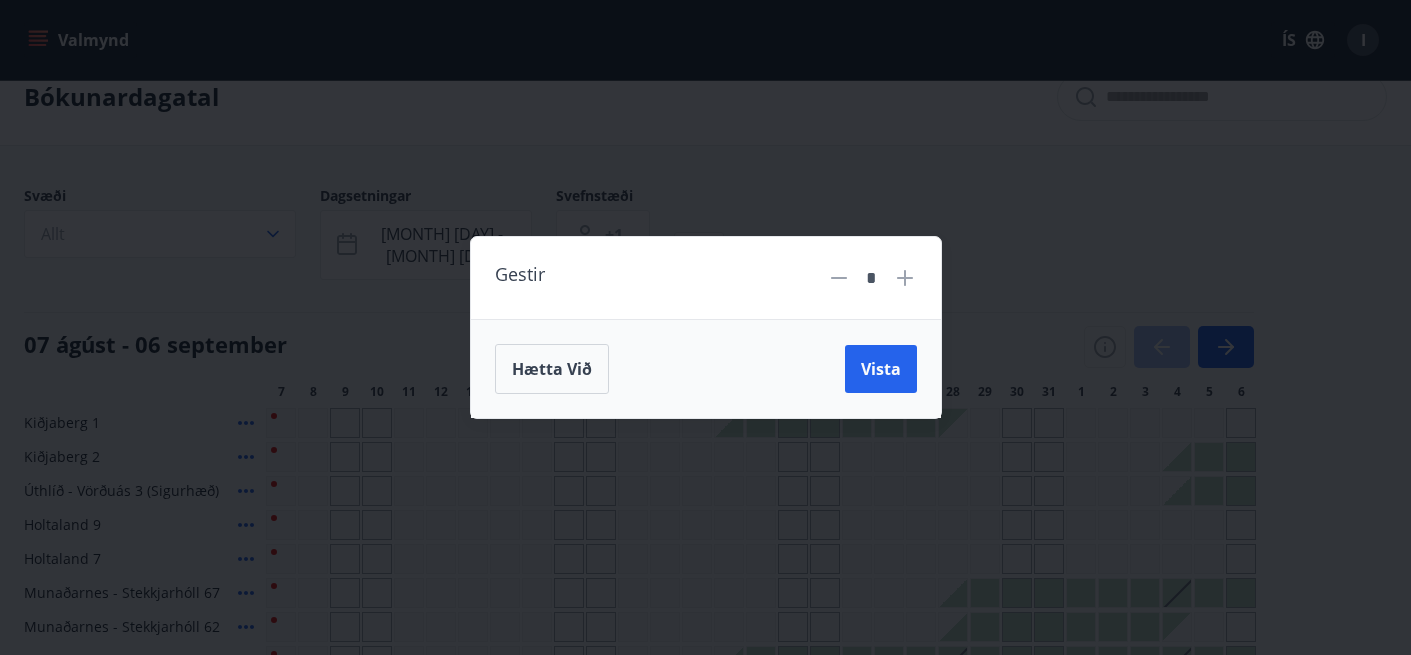 click 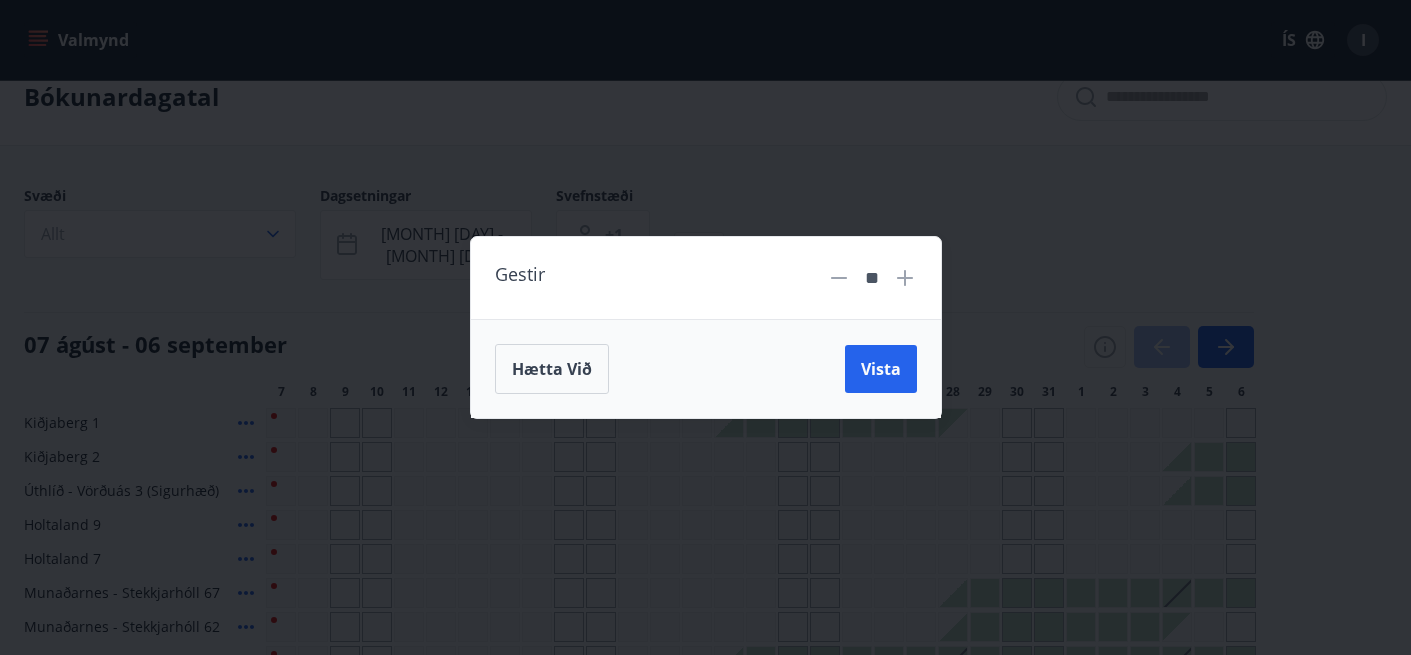 click 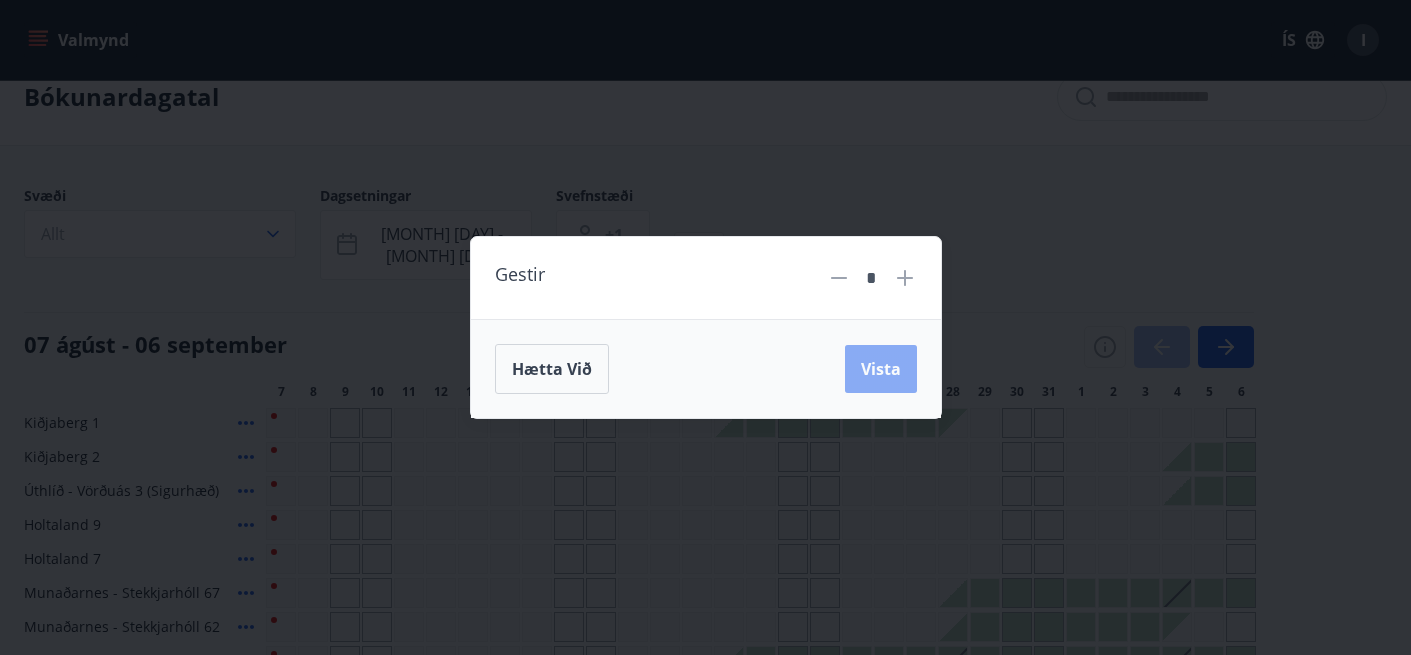 click on "Vista" at bounding box center [881, 369] 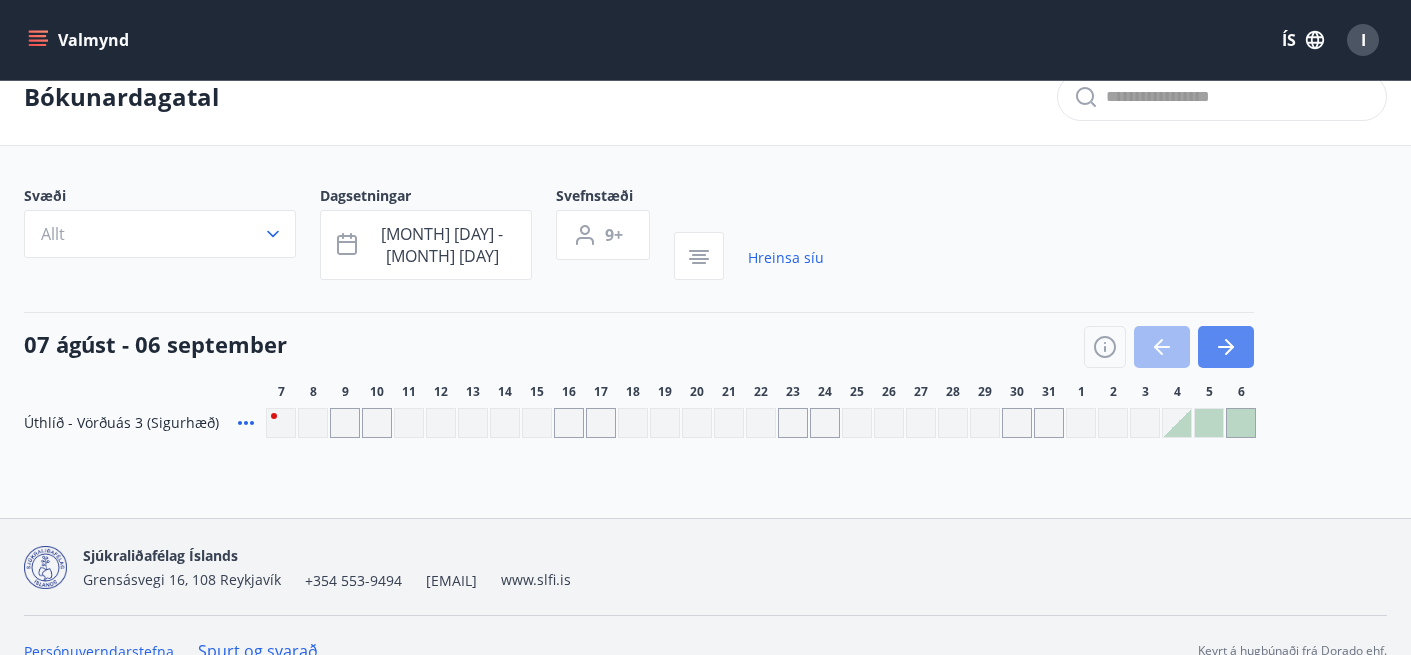 click 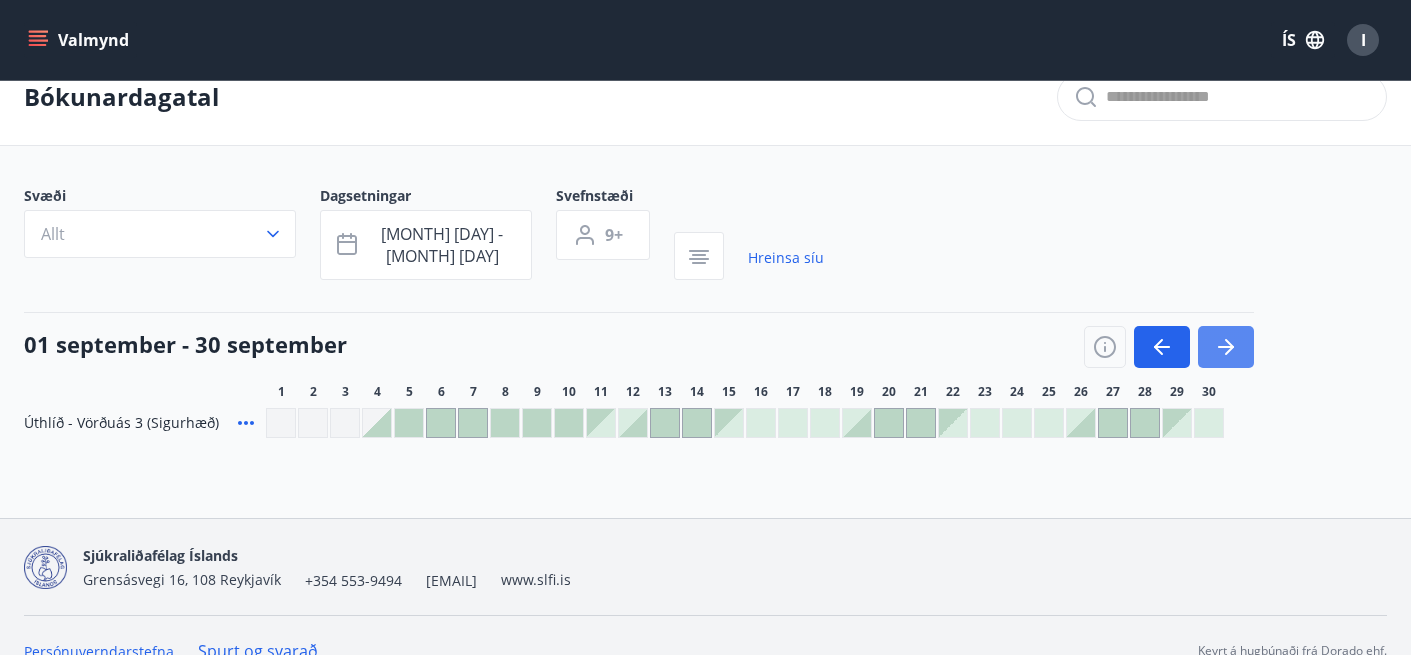 click 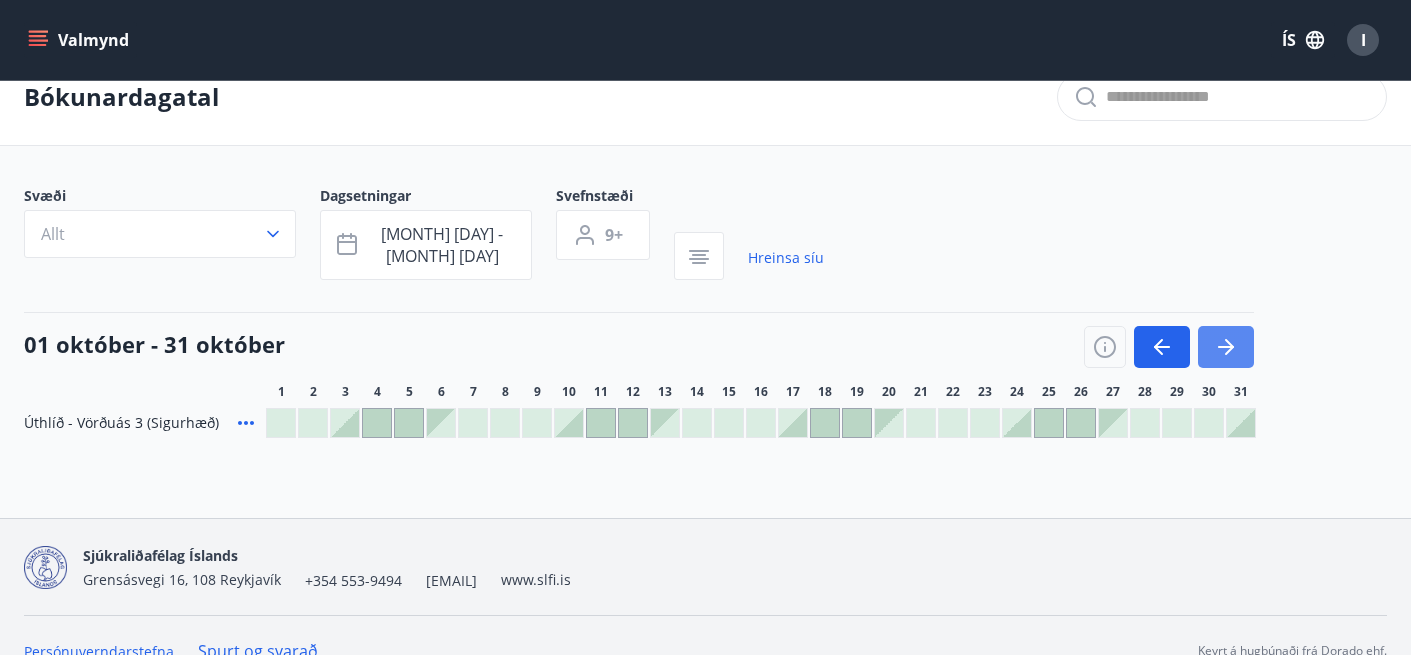 click 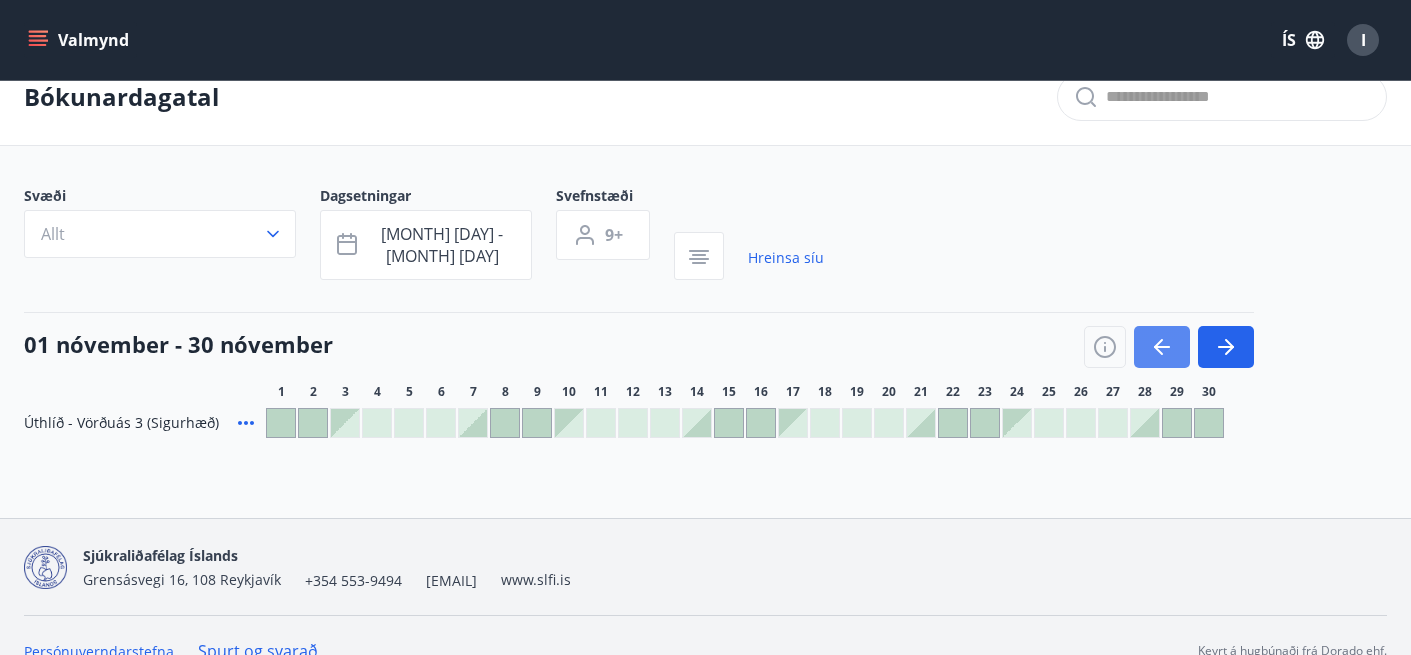 click at bounding box center (1162, 347) 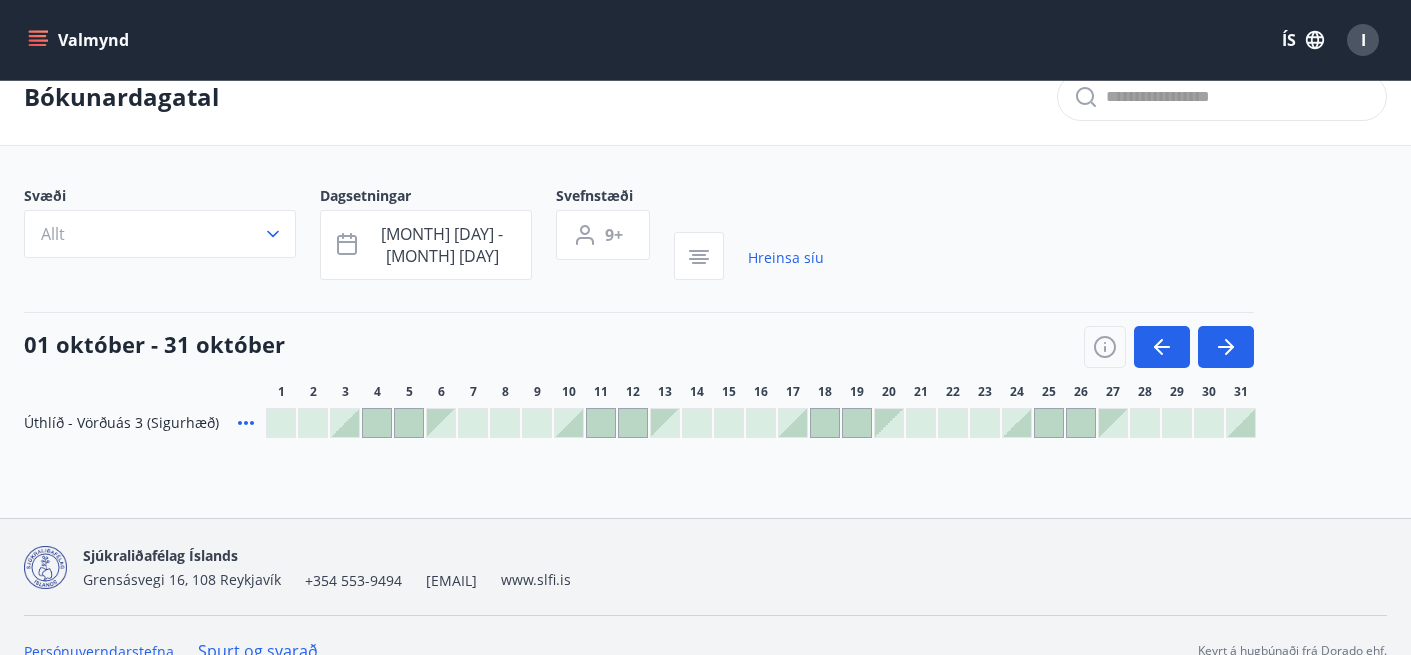 click 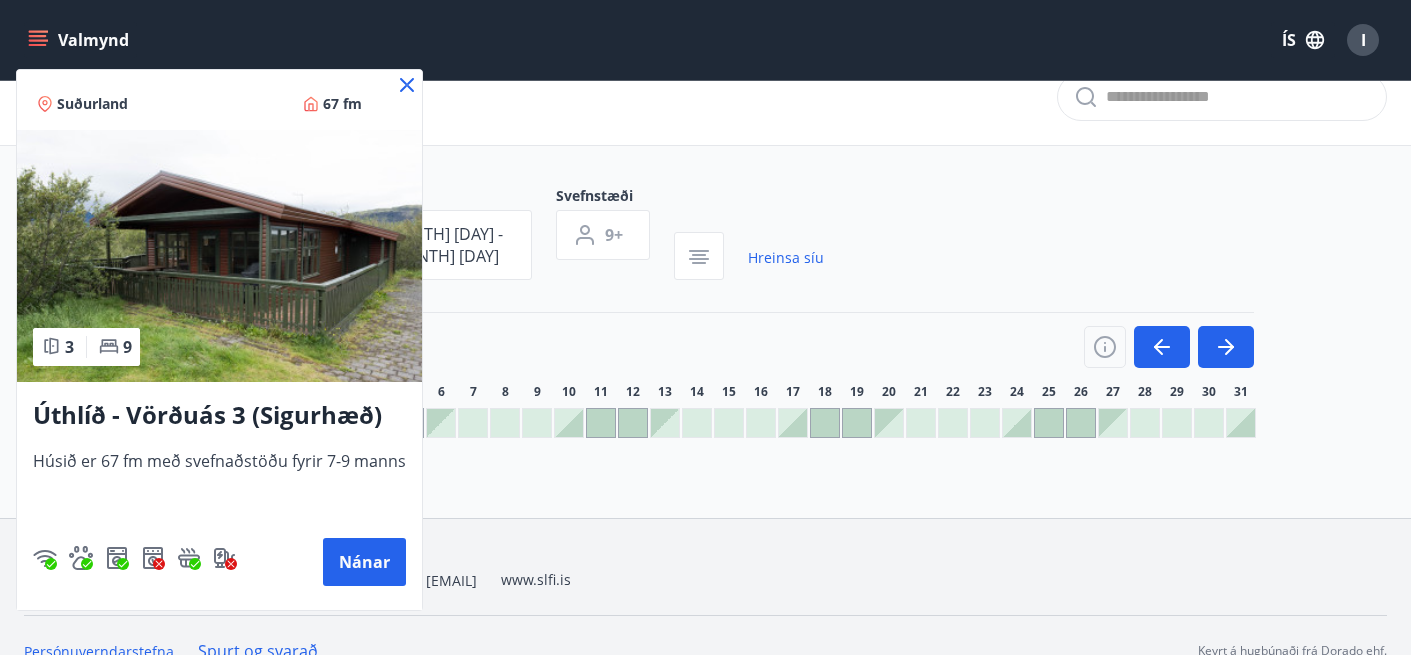 click 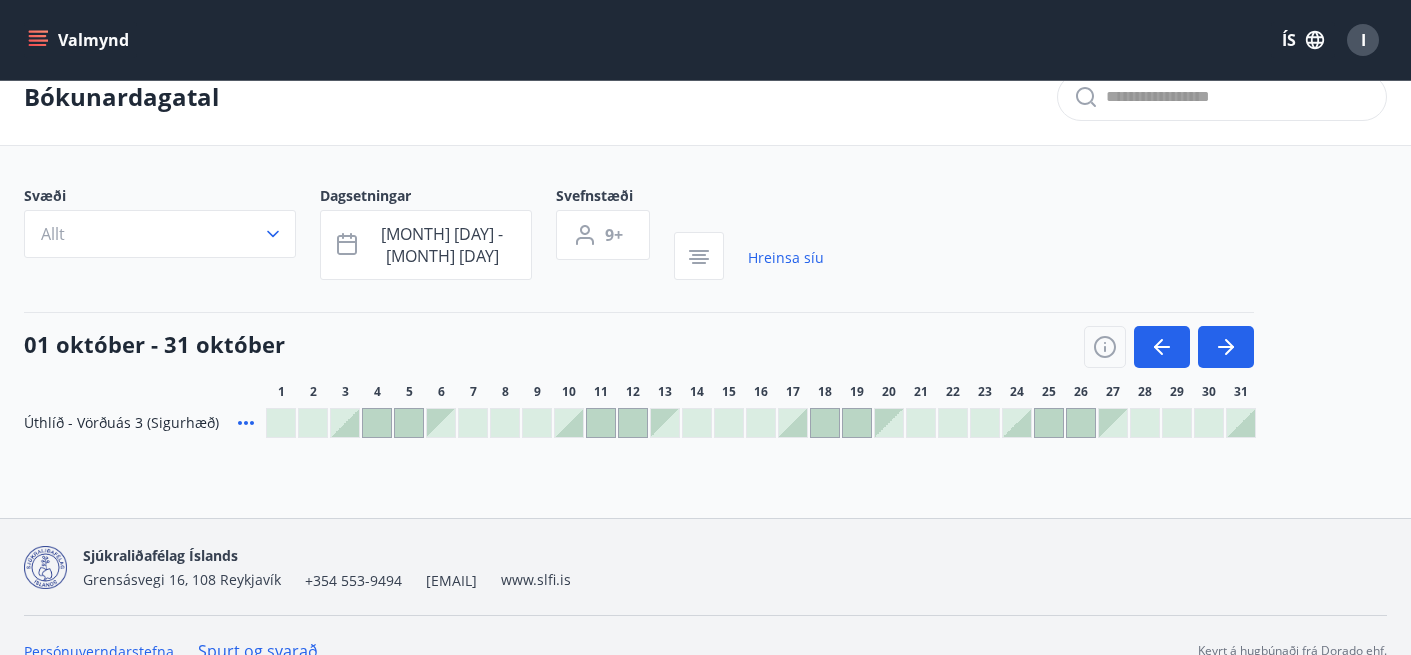 click 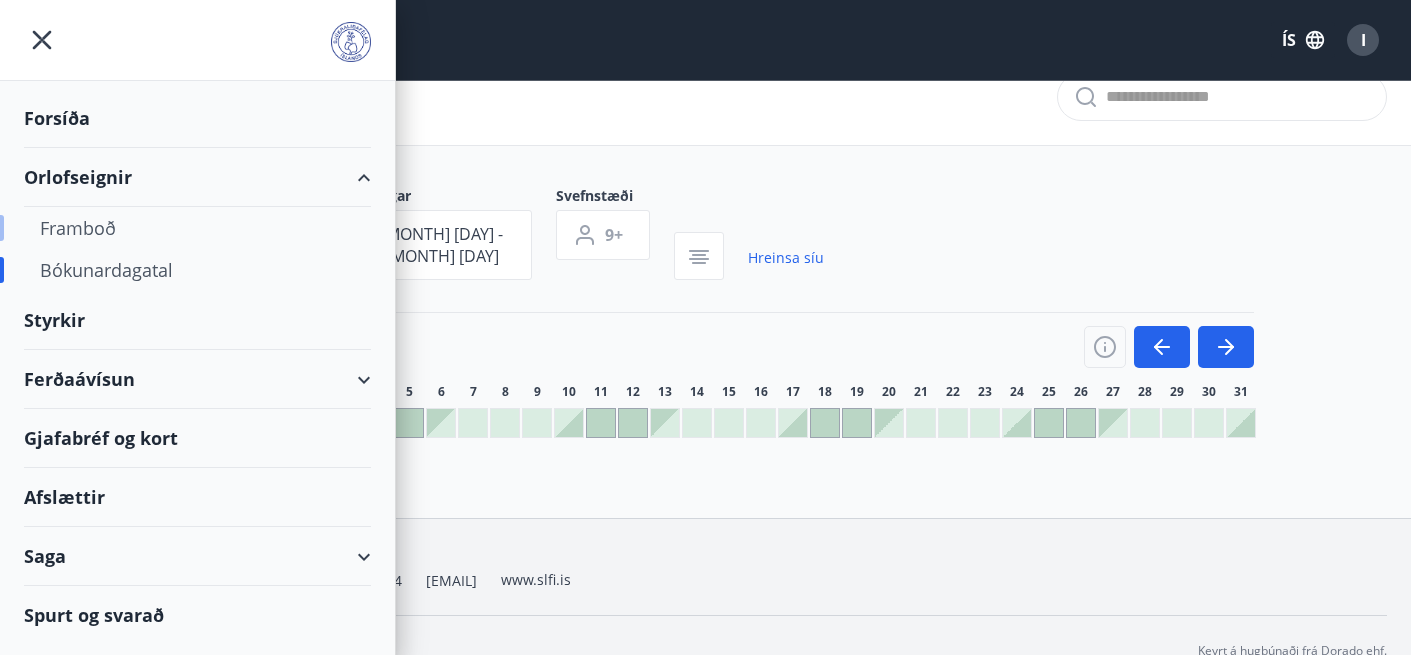 click on "Framboð" at bounding box center (197, 228) 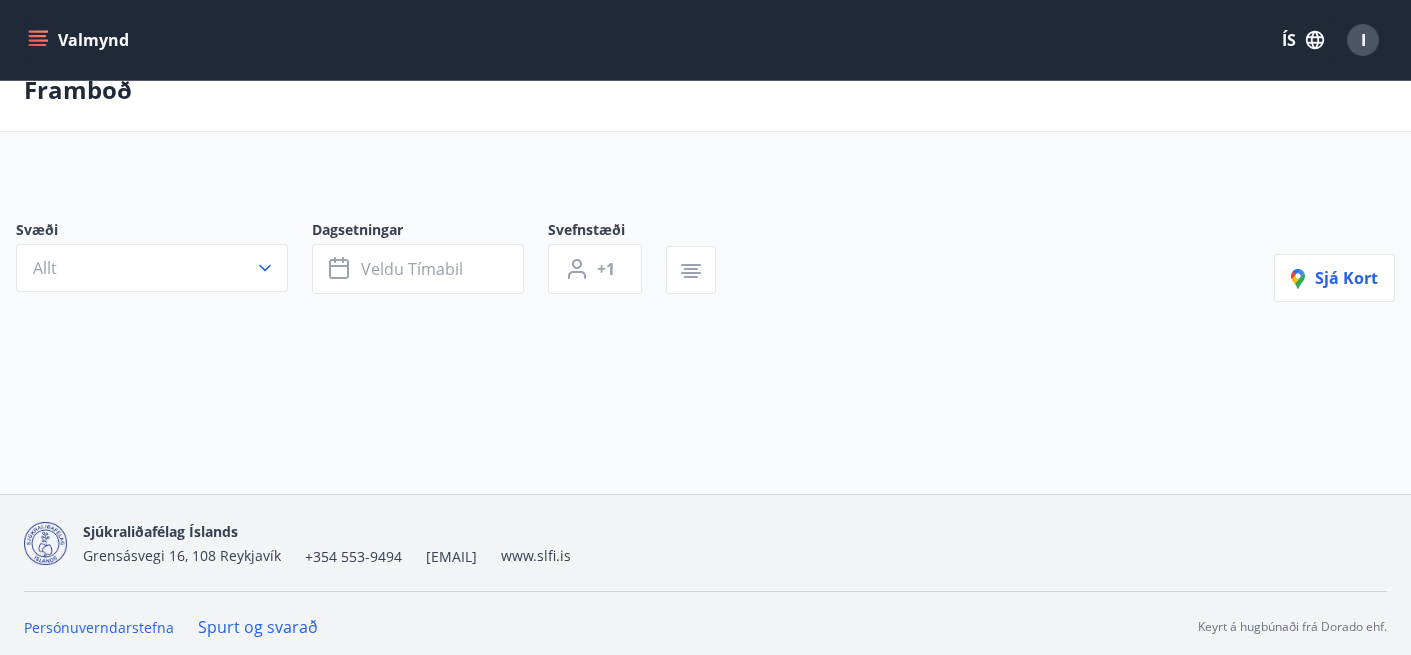 scroll, scrollTop: 0, scrollLeft: 0, axis: both 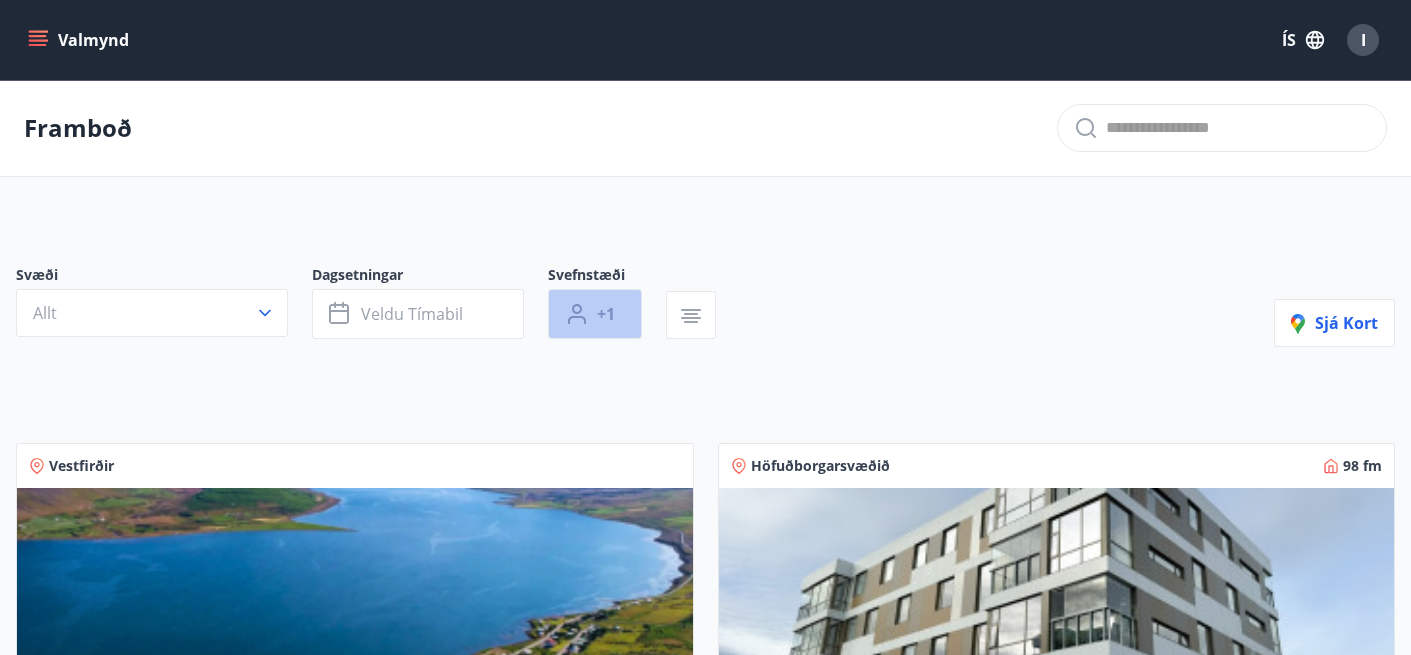 click on "+1" at bounding box center (606, 314) 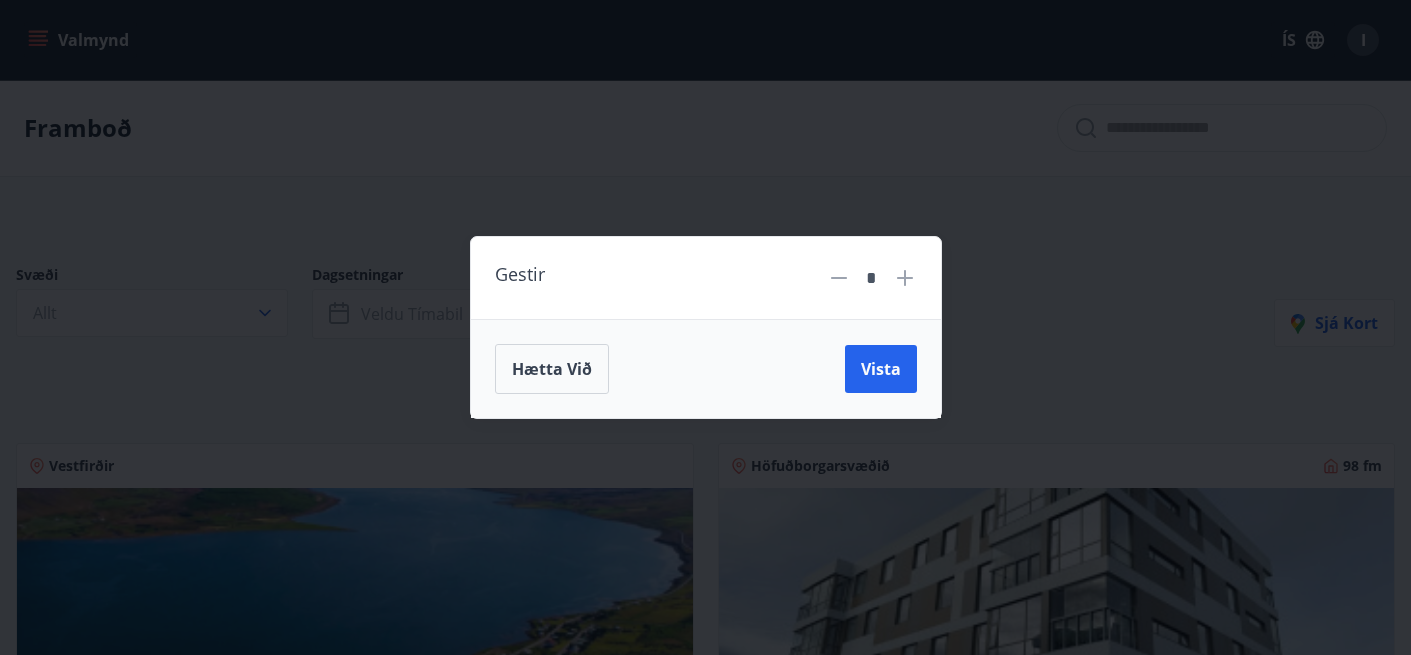 click 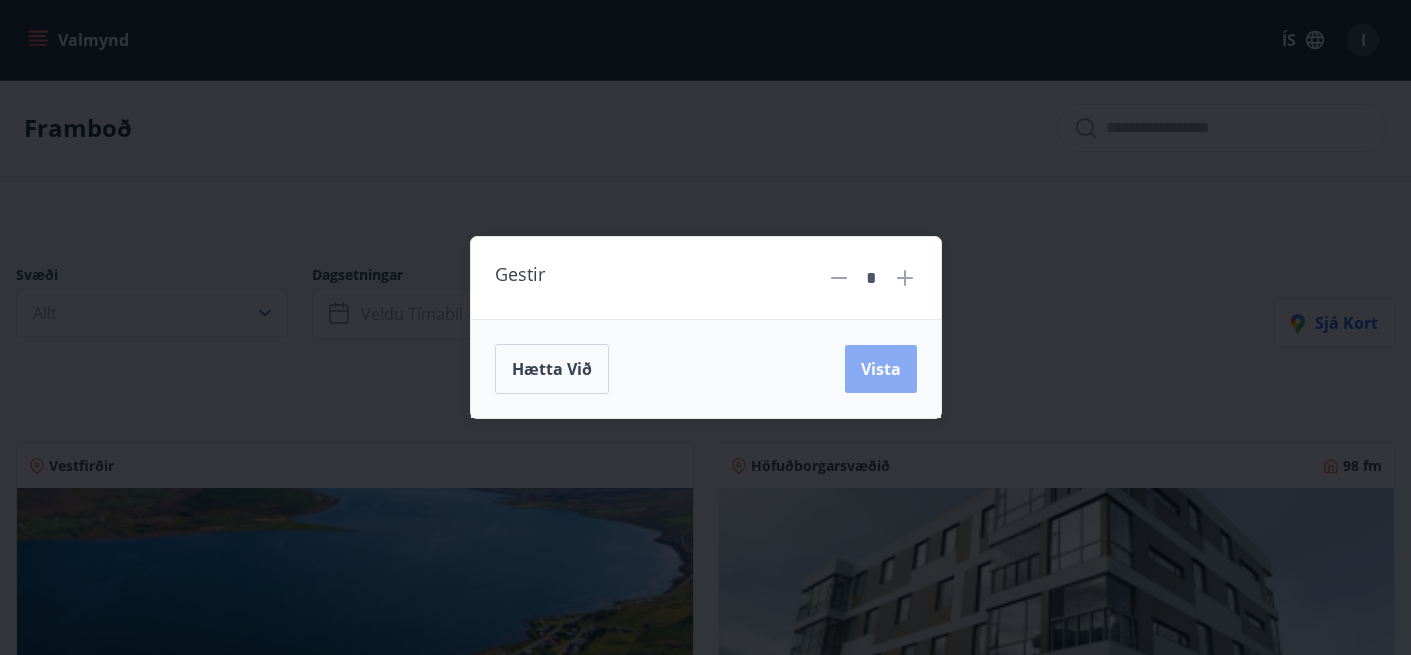 click on "Vista" at bounding box center (881, 369) 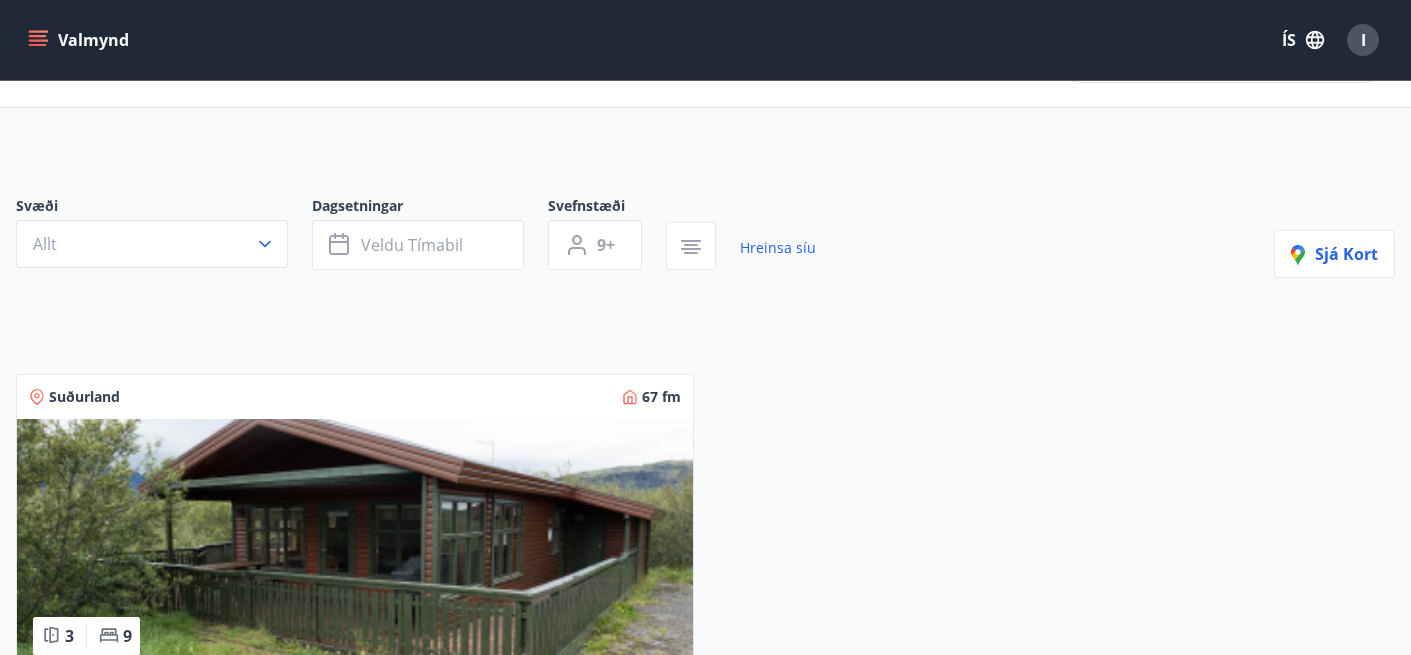 scroll, scrollTop: 0, scrollLeft: 0, axis: both 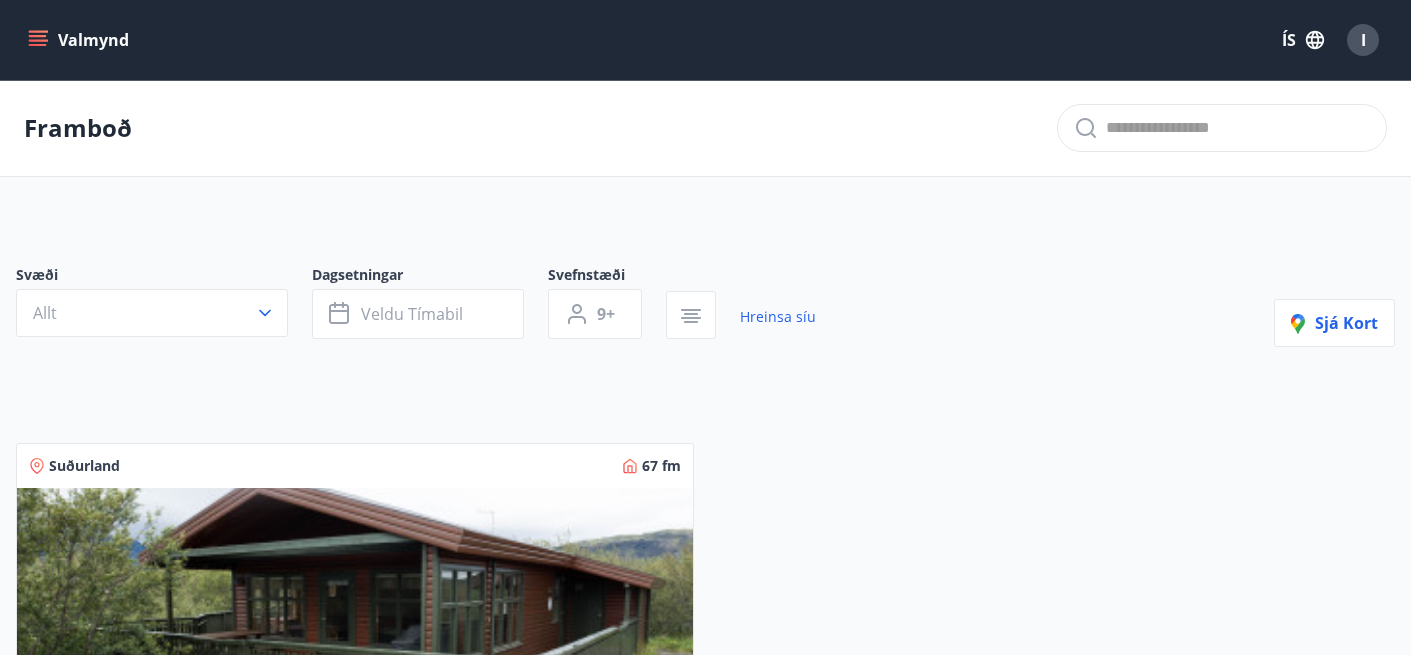 click 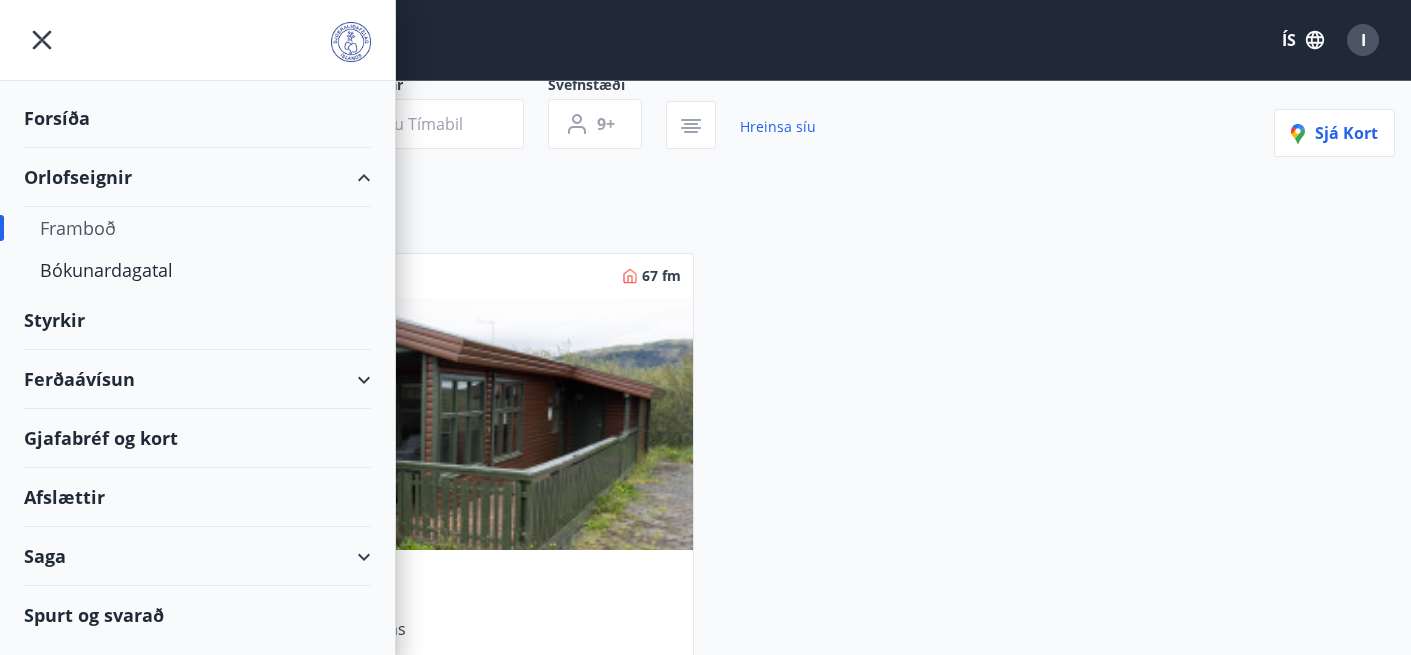 scroll, scrollTop: 198, scrollLeft: 0, axis: vertical 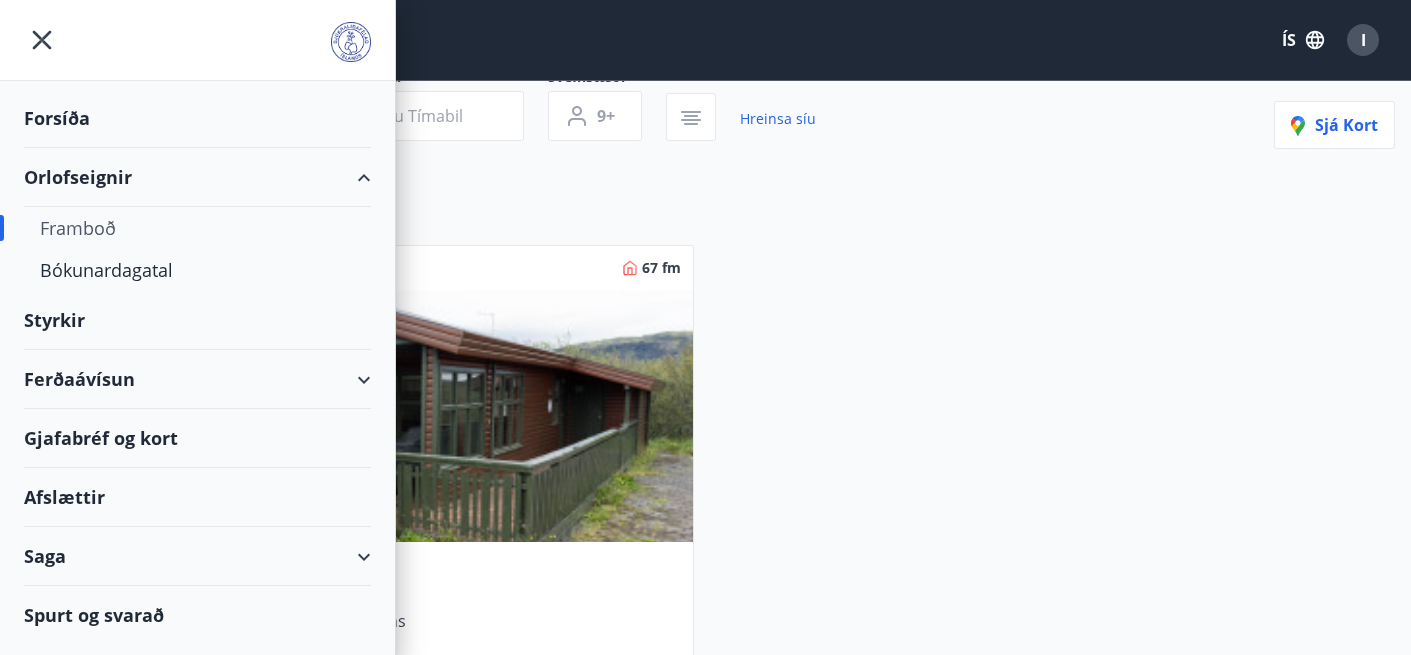 click on "Orlofseignir" at bounding box center [197, 177] 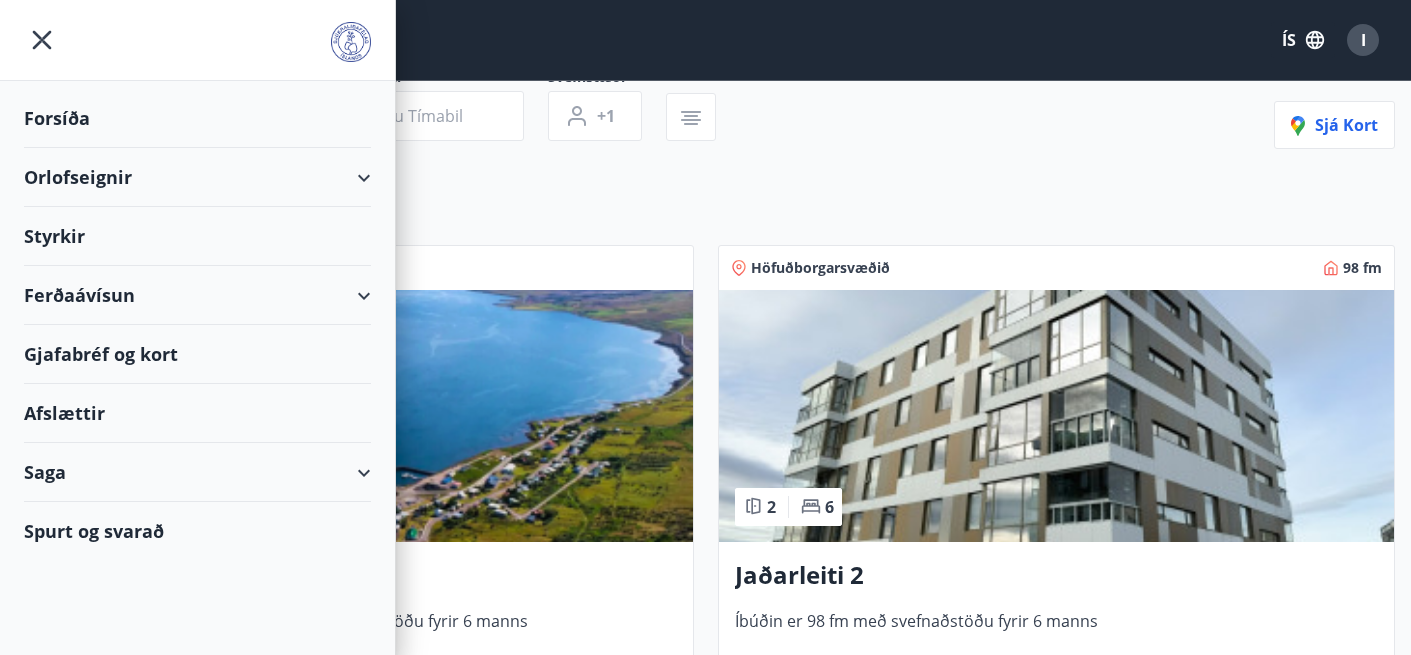 type on "*" 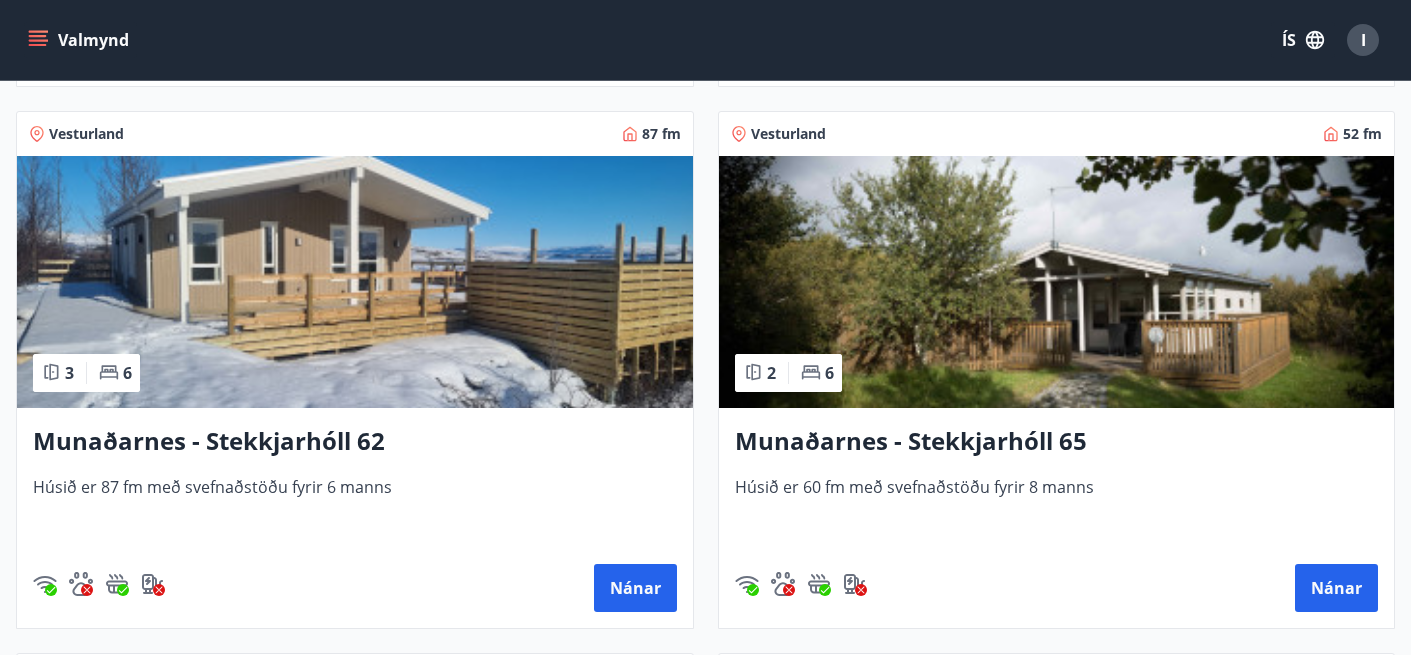 scroll, scrollTop: 882, scrollLeft: 0, axis: vertical 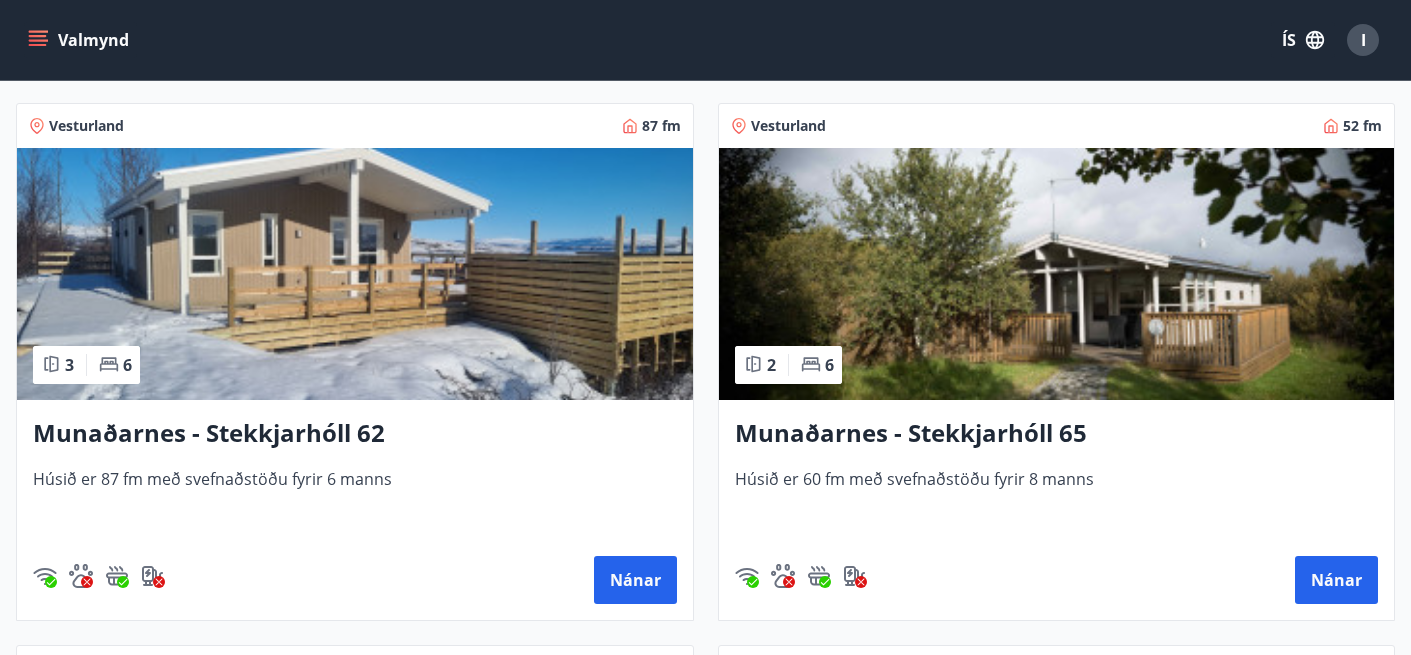 click at bounding box center [355, 274] 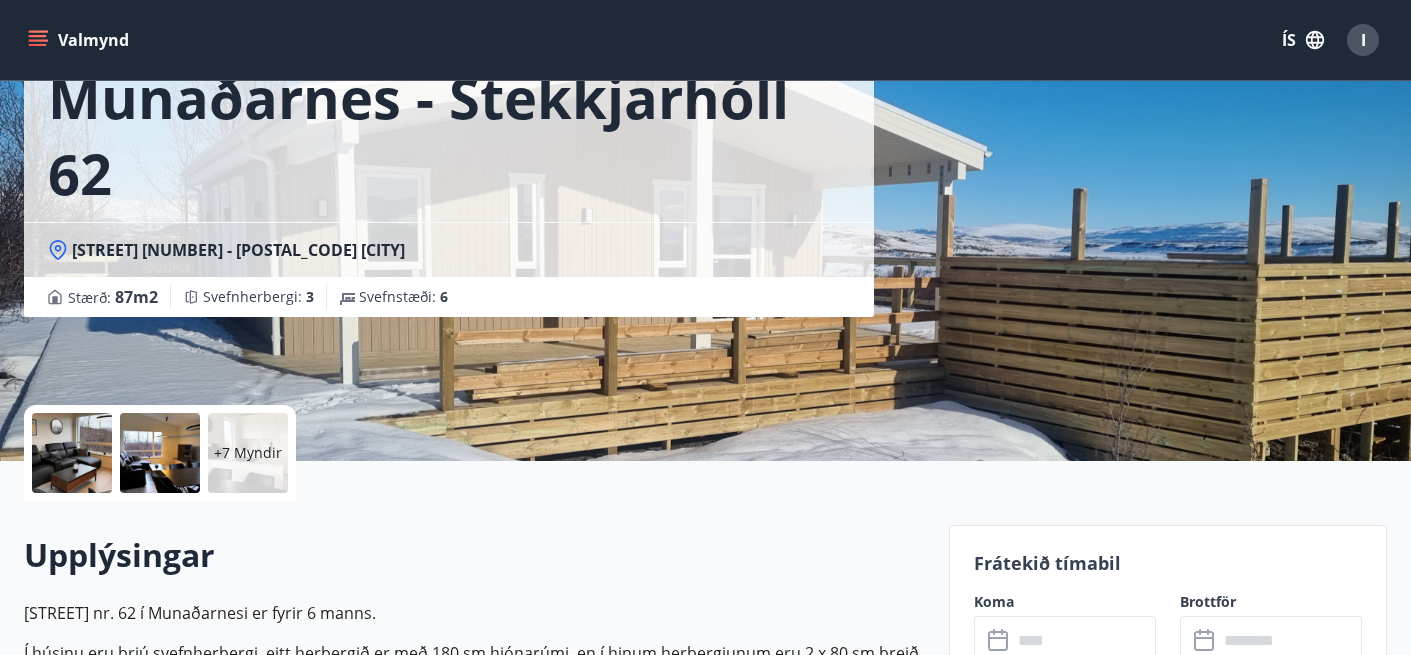 scroll, scrollTop: 234, scrollLeft: 0, axis: vertical 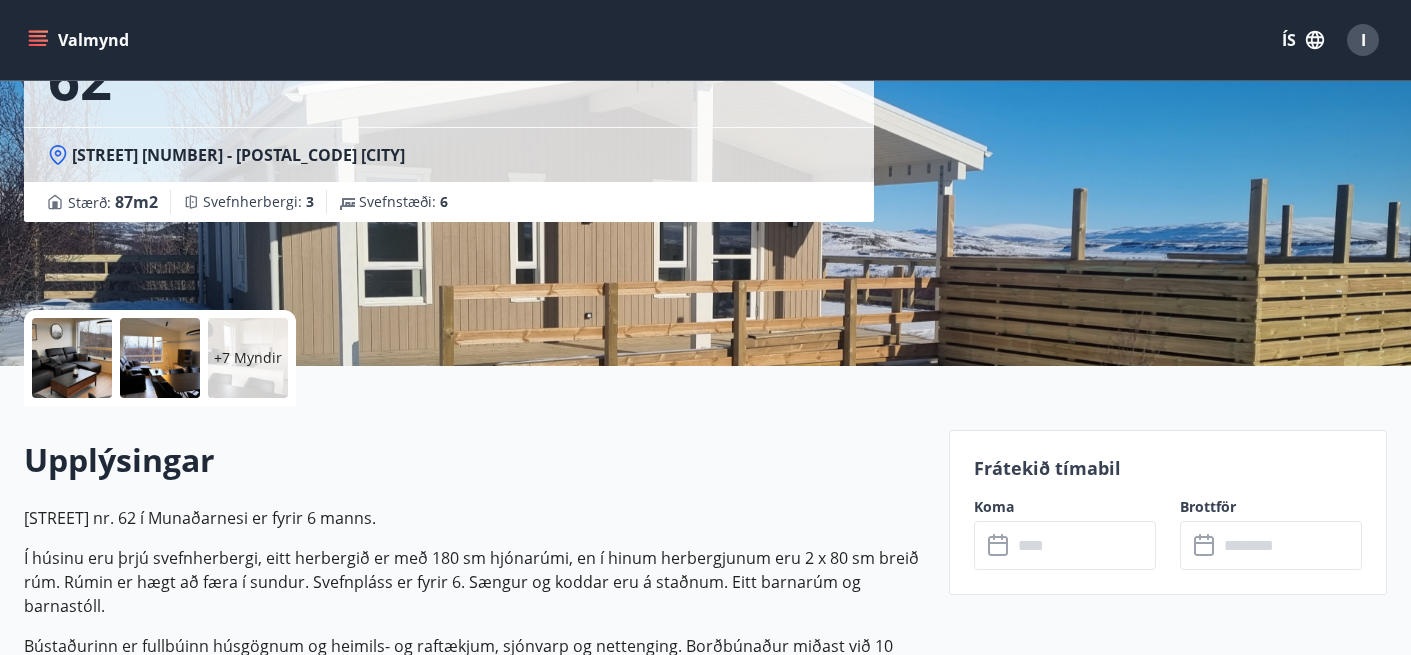 click at bounding box center [72, 358] 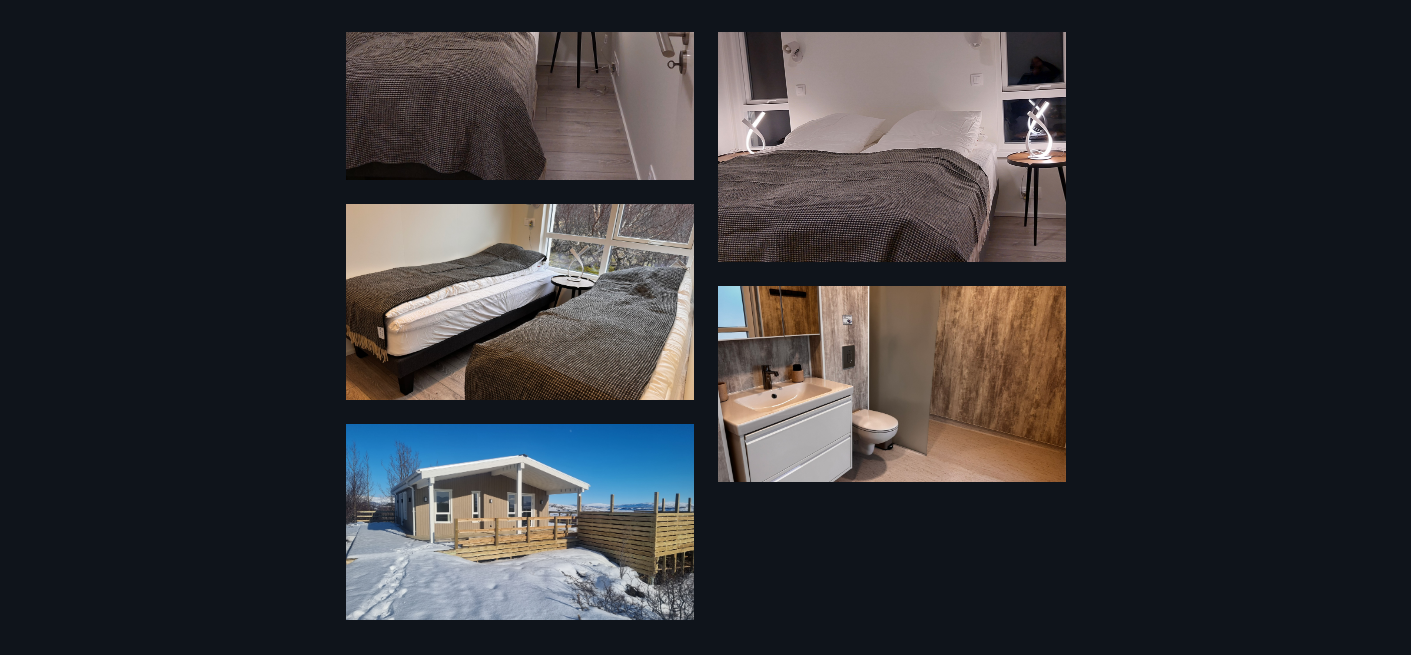 scroll, scrollTop: 1076, scrollLeft: 0, axis: vertical 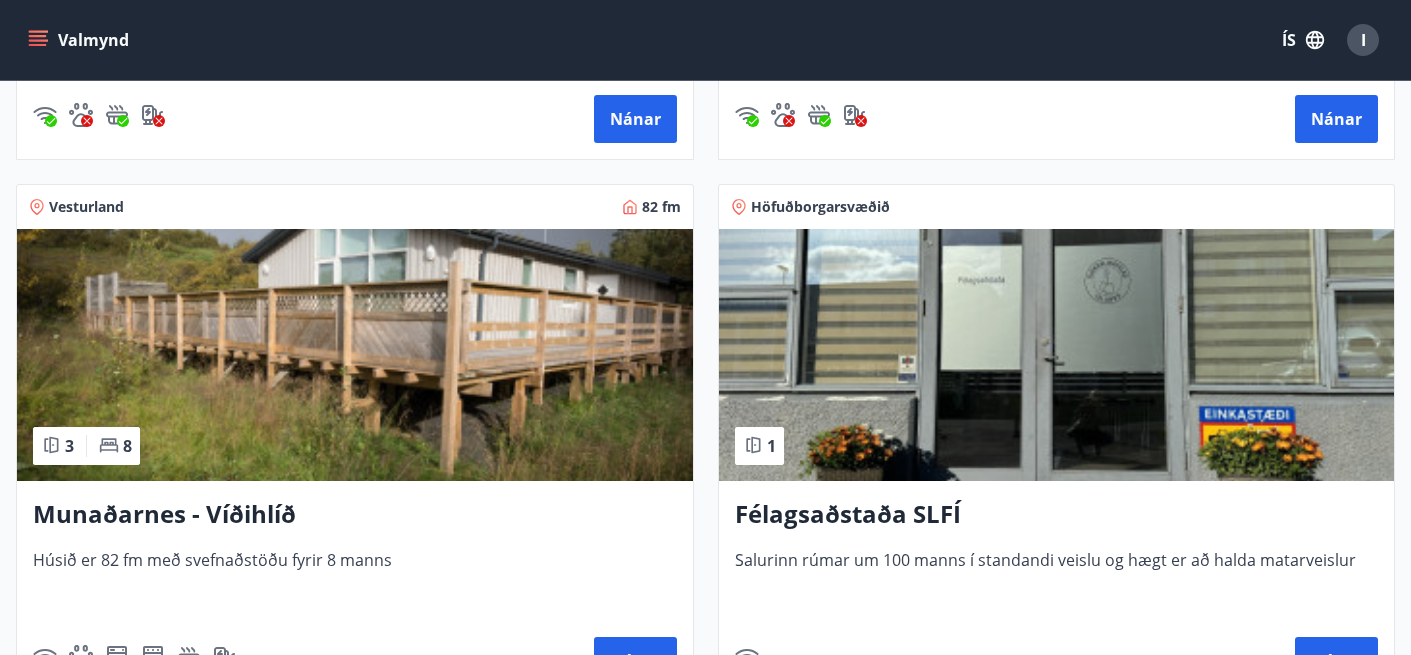 click at bounding box center (355, 355) 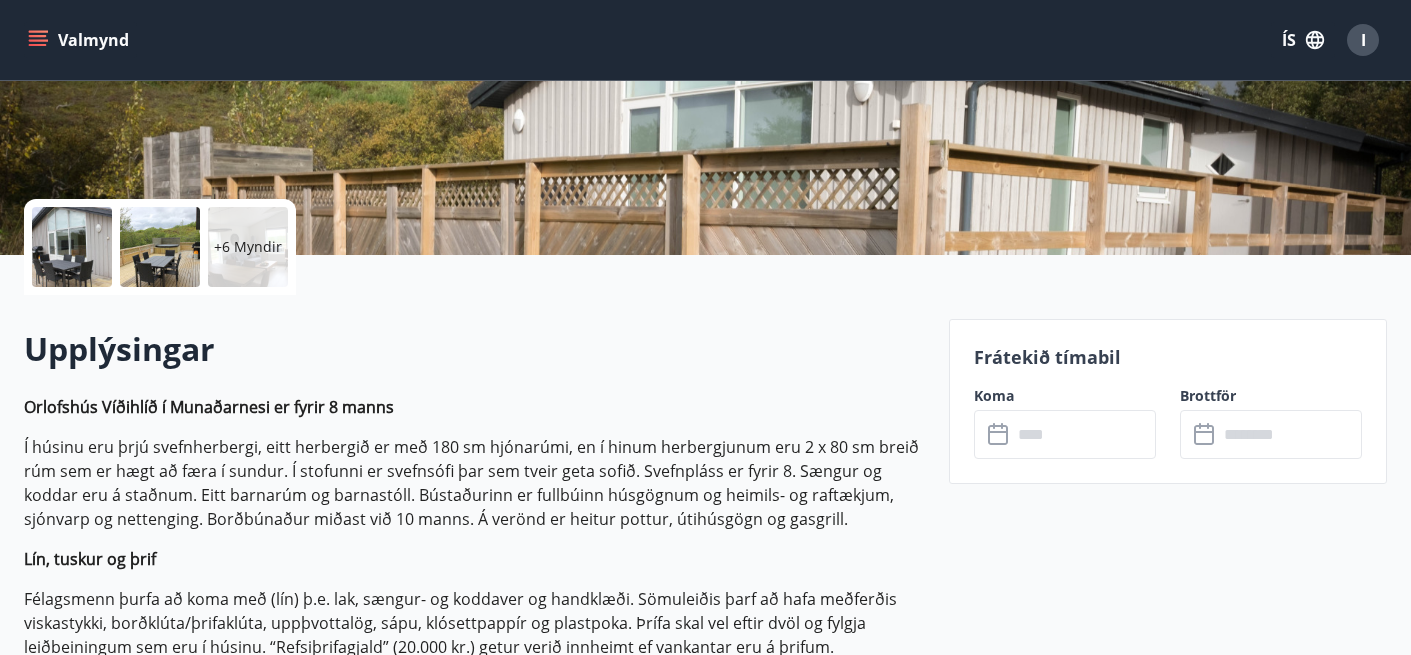 scroll, scrollTop: 303, scrollLeft: 0, axis: vertical 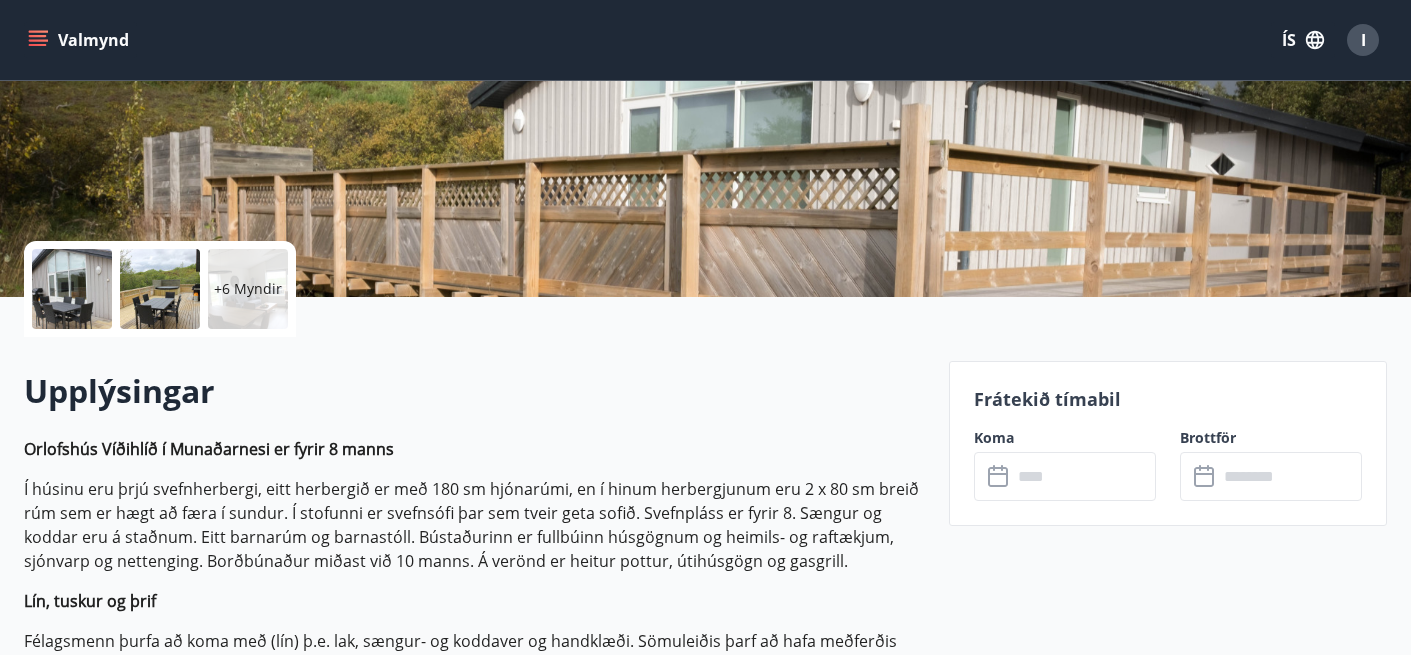 click on "+6 Myndir" at bounding box center (248, 289) 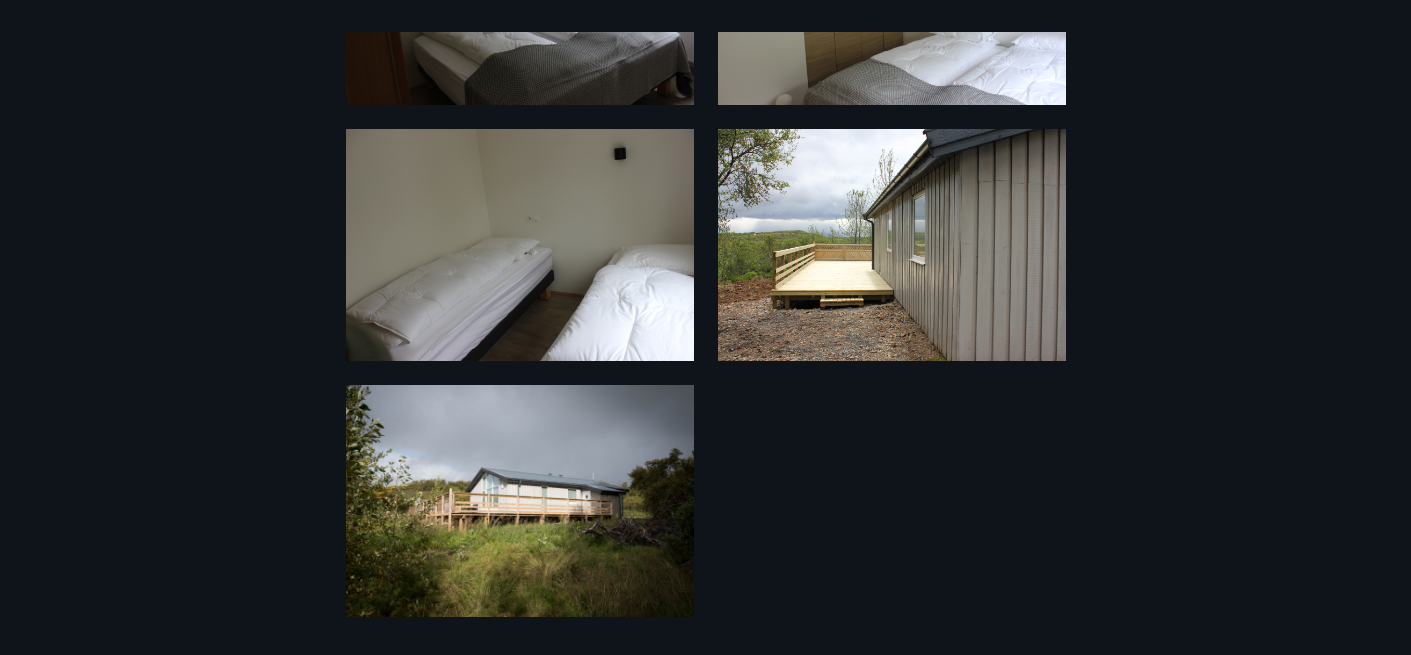 scroll, scrollTop: 0, scrollLeft: 0, axis: both 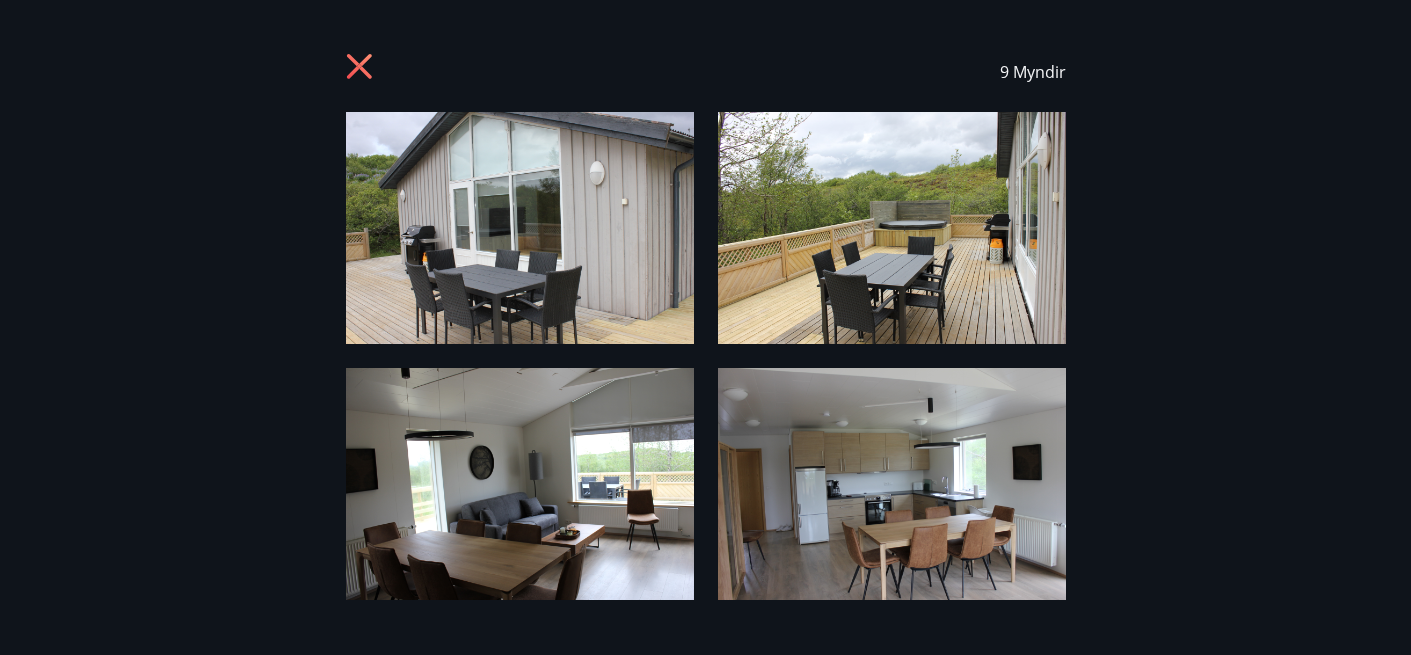 click 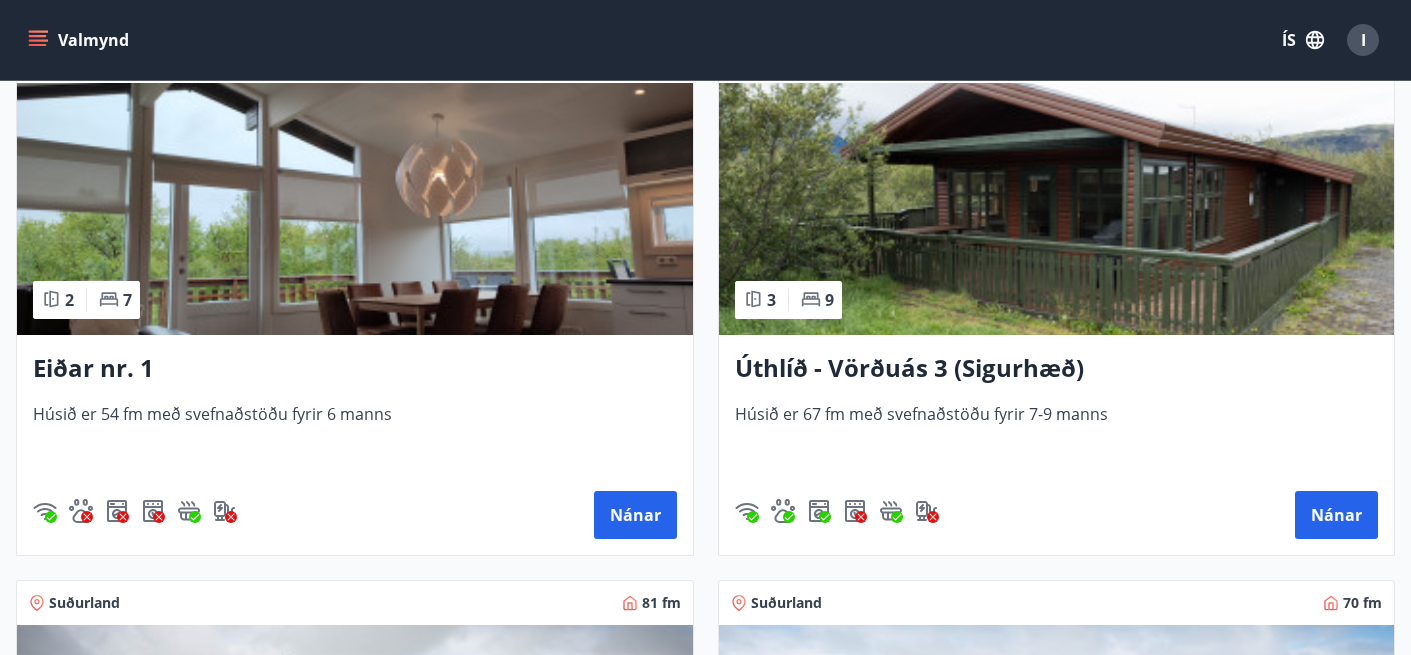 scroll, scrollTop: 4201, scrollLeft: 0, axis: vertical 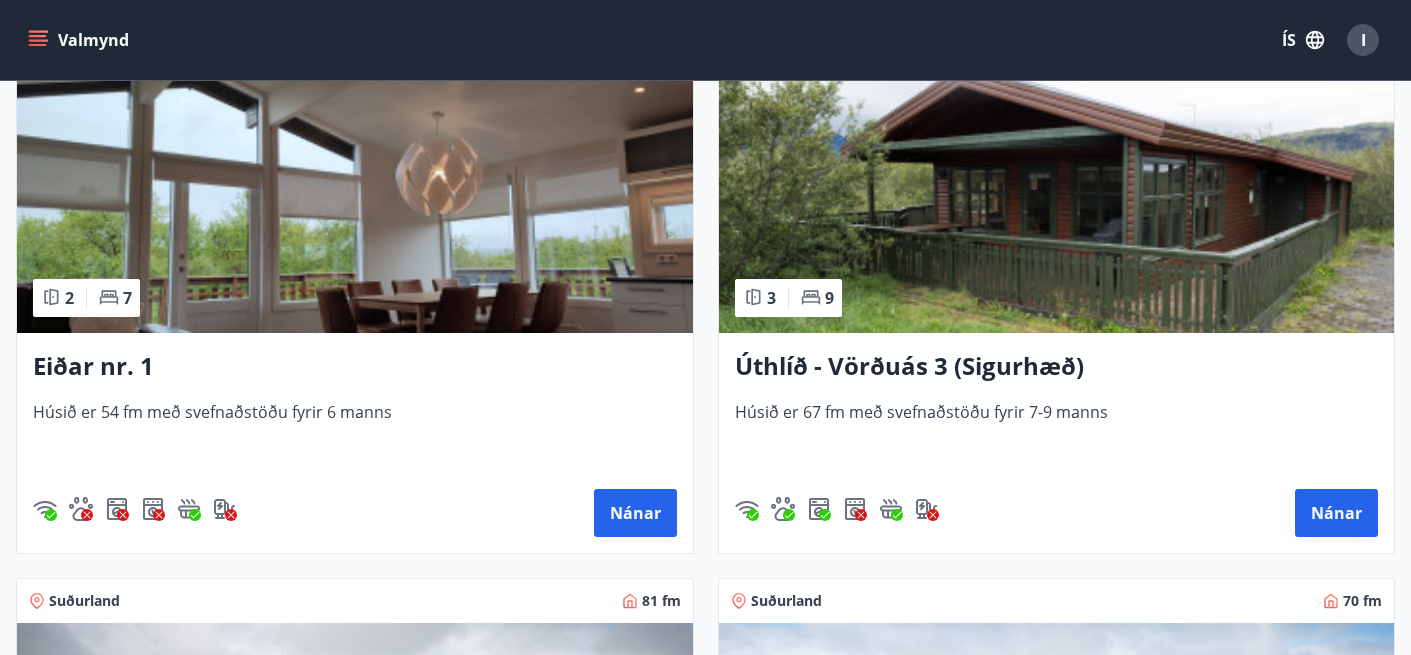 click on "Úthlíð - Vörðuás 3 (Sigurhæð)" at bounding box center (1057, 367) 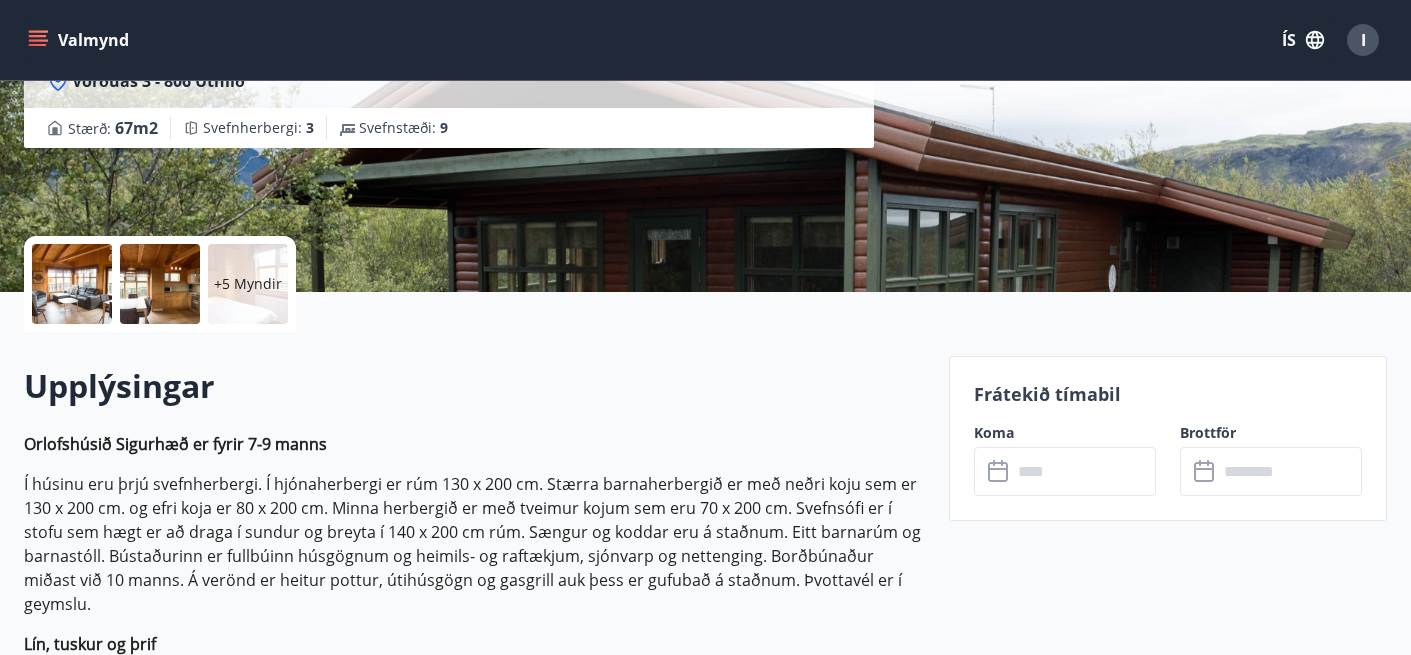 scroll, scrollTop: 432, scrollLeft: 0, axis: vertical 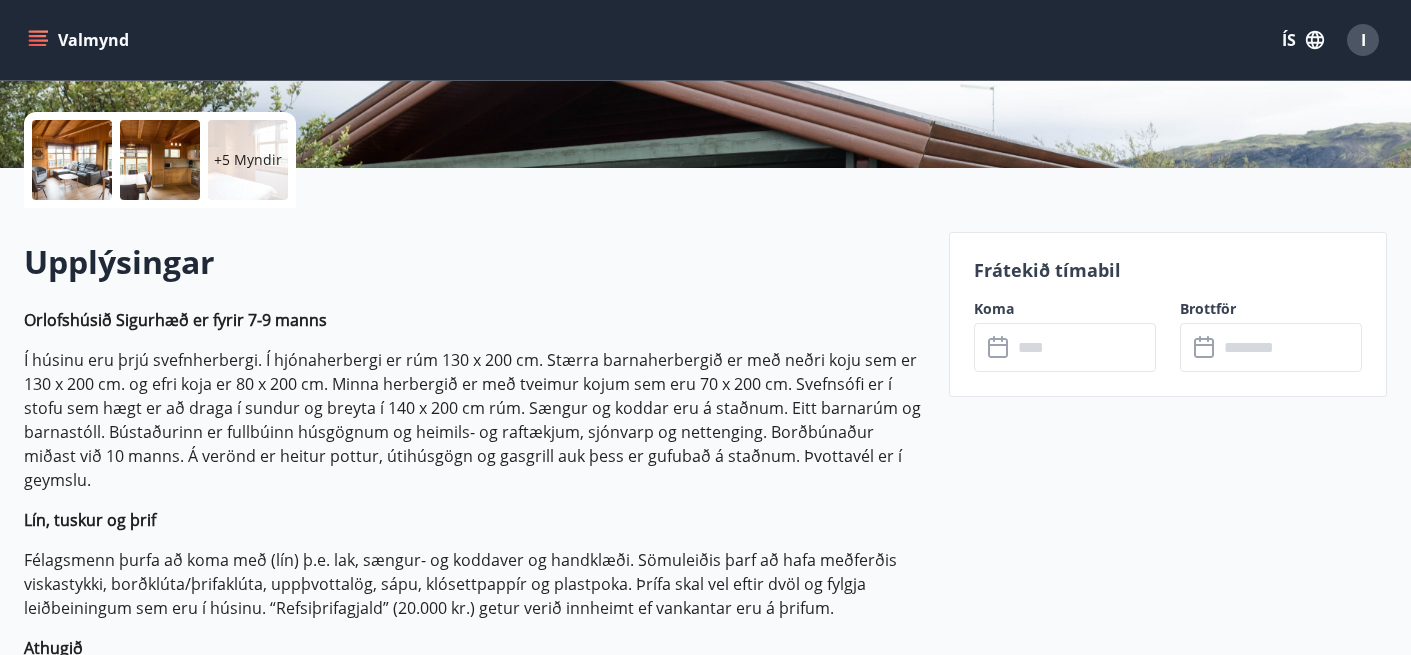 click at bounding box center (72, 160) 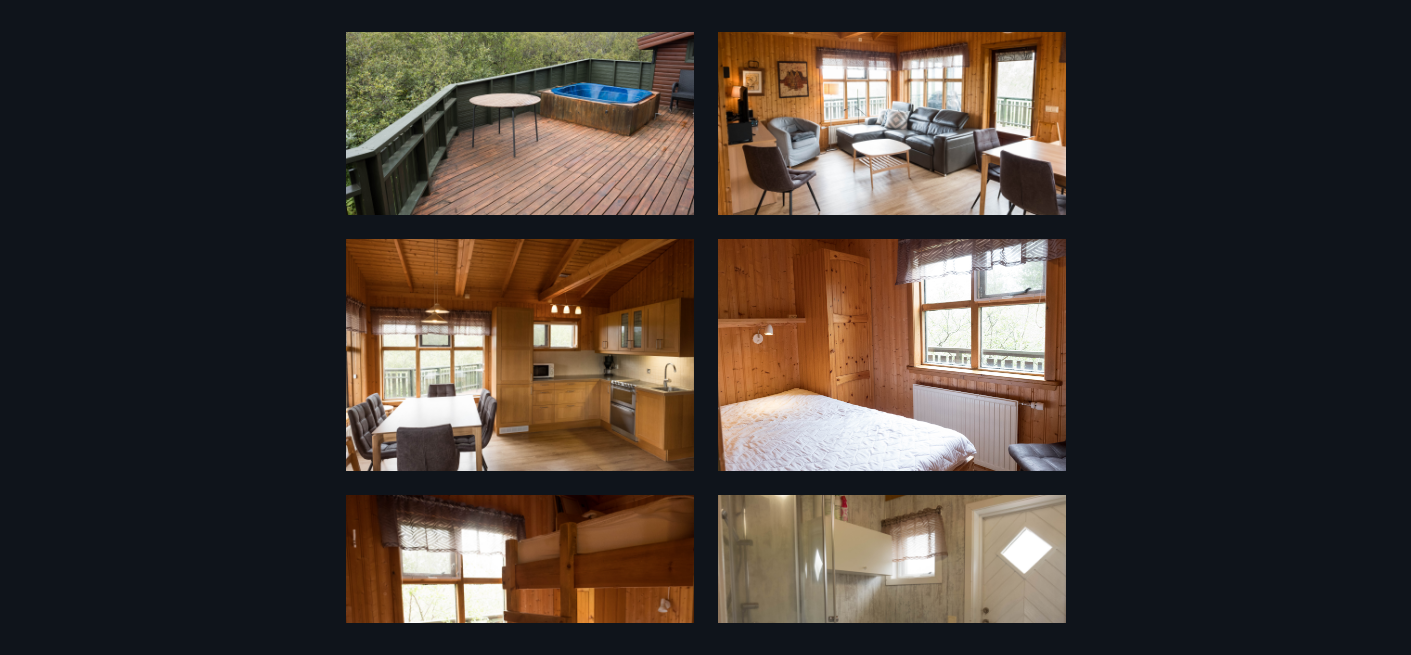scroll, scrollTop: 0, scrollLeft: 0, axis: both 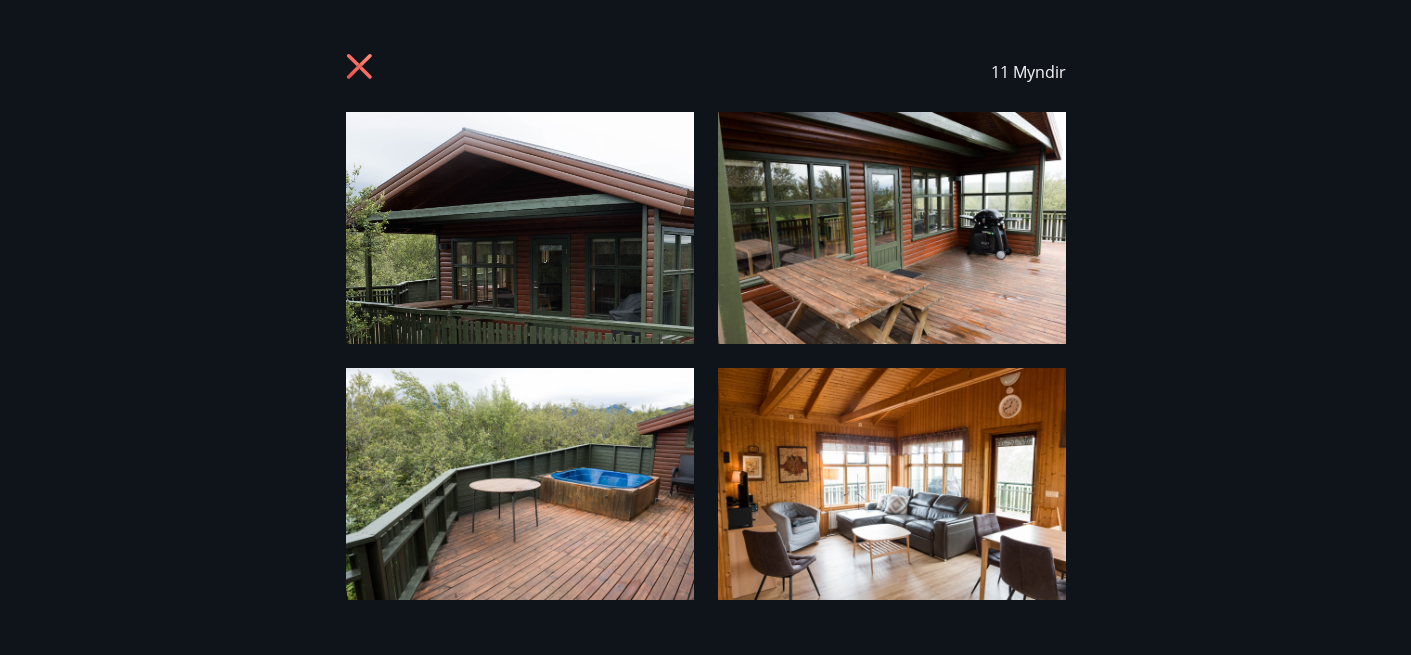 click 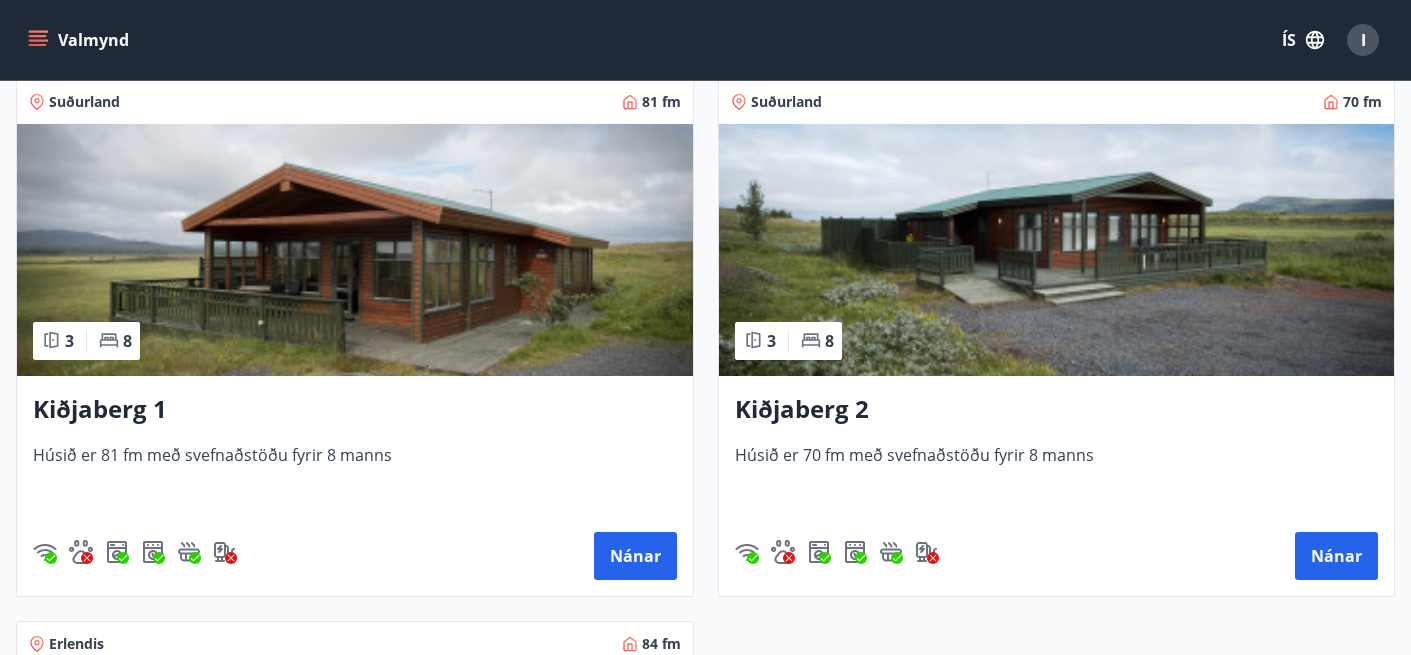 scroll, scrollTop: 4690, scrollLeft: 0, axis: vertical 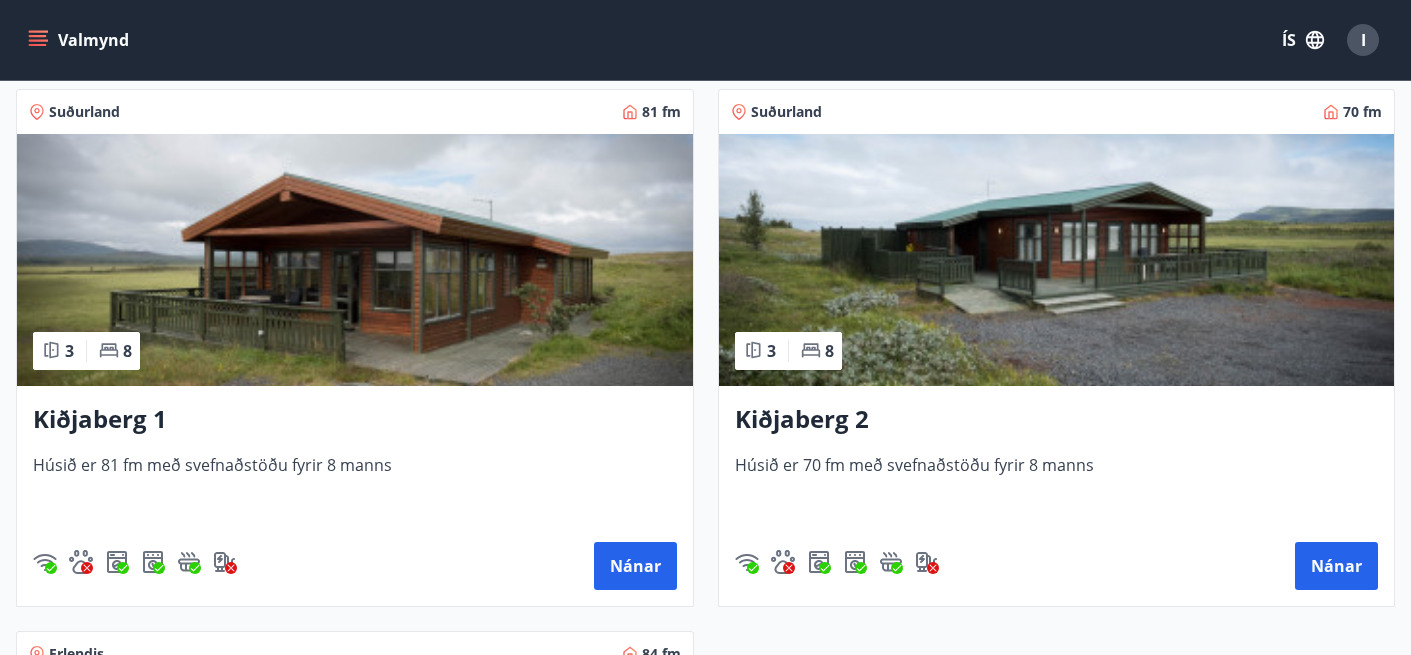 click on "Kiðjaberg 1" at bounding box center (355, 420) 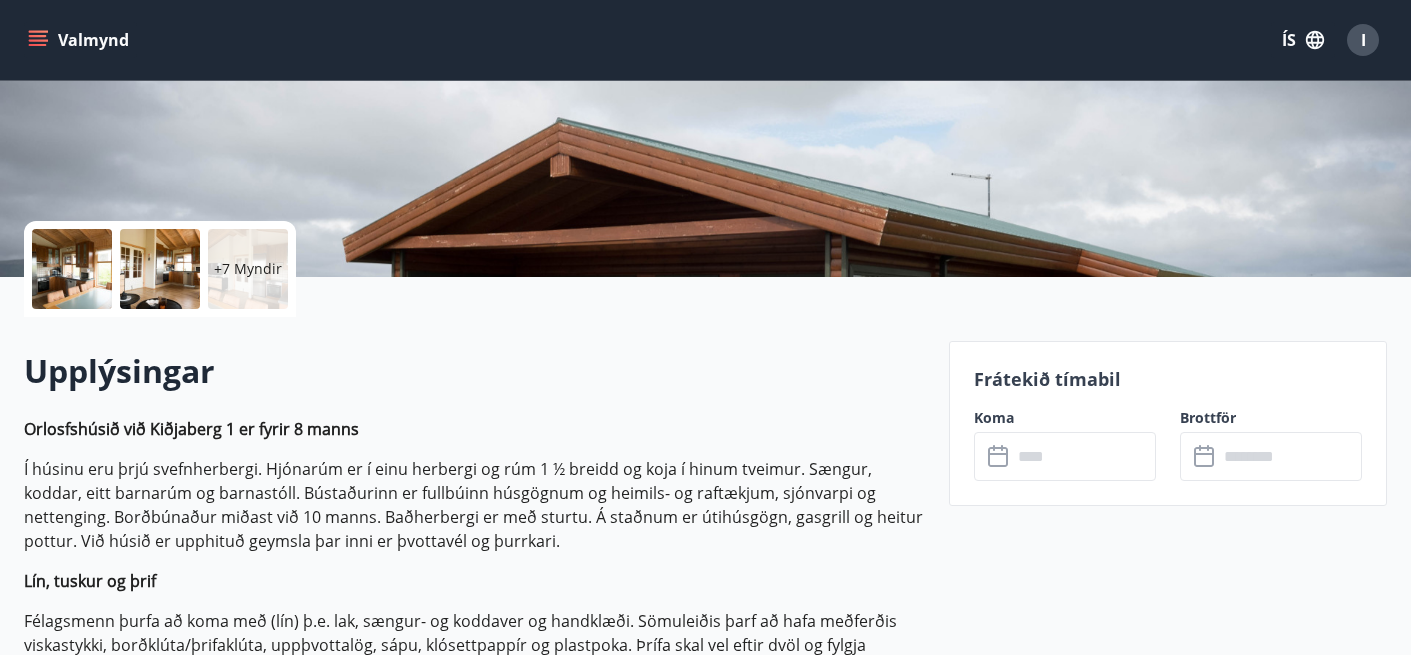 scroll, scrollTop: 343, scrollLeft: 0, axis: vertical 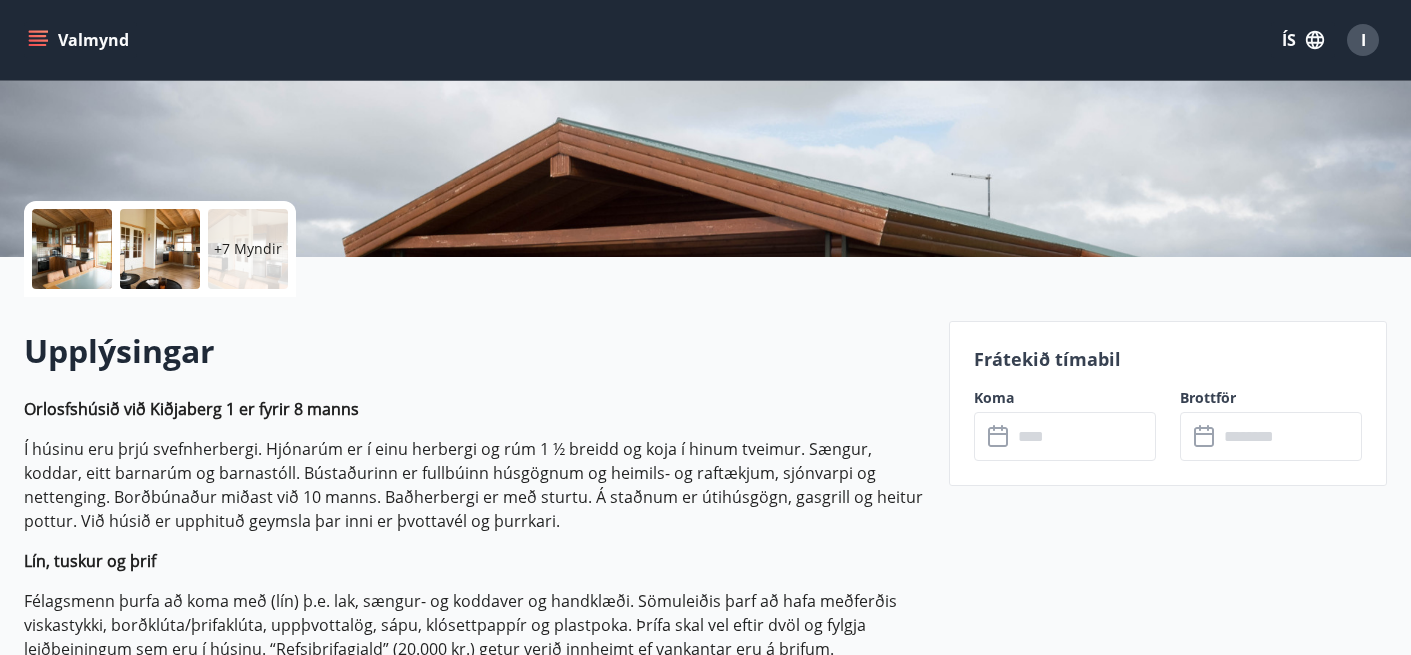 click at bounding box center [72, 249] 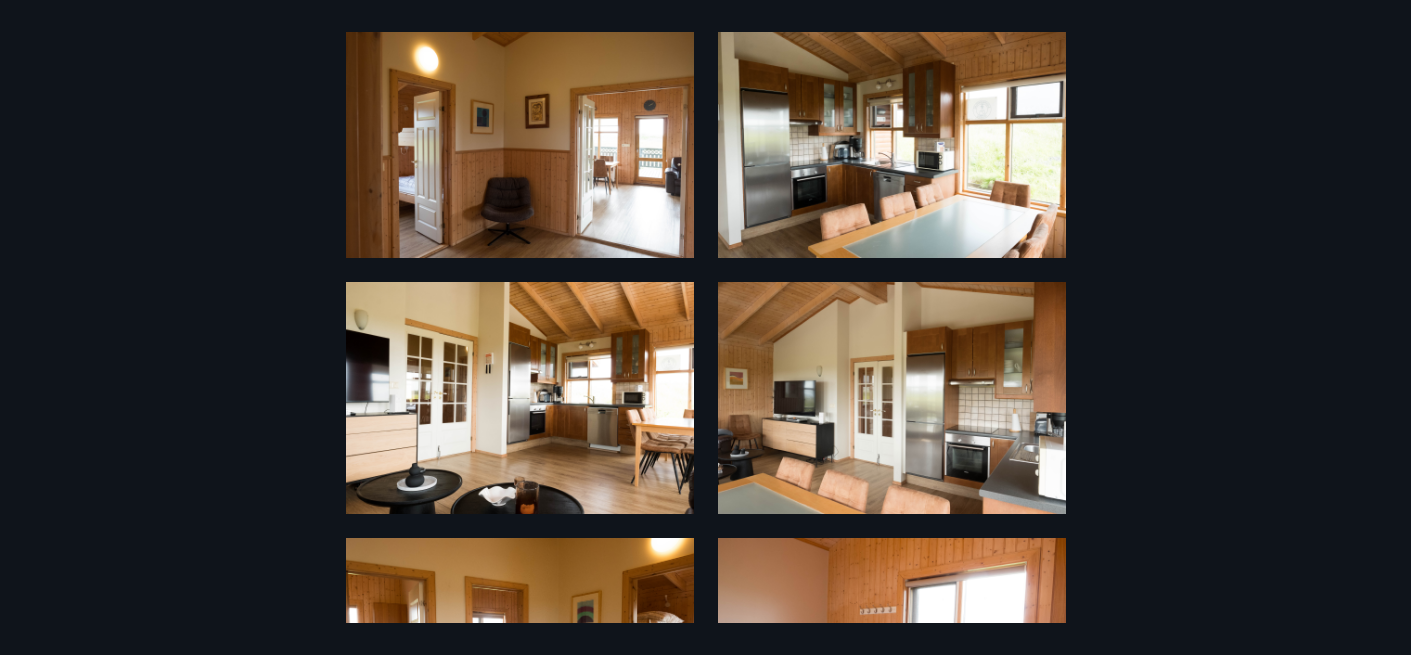scroll, scrollTop: 0, scrollLeft: 0, axis: both 